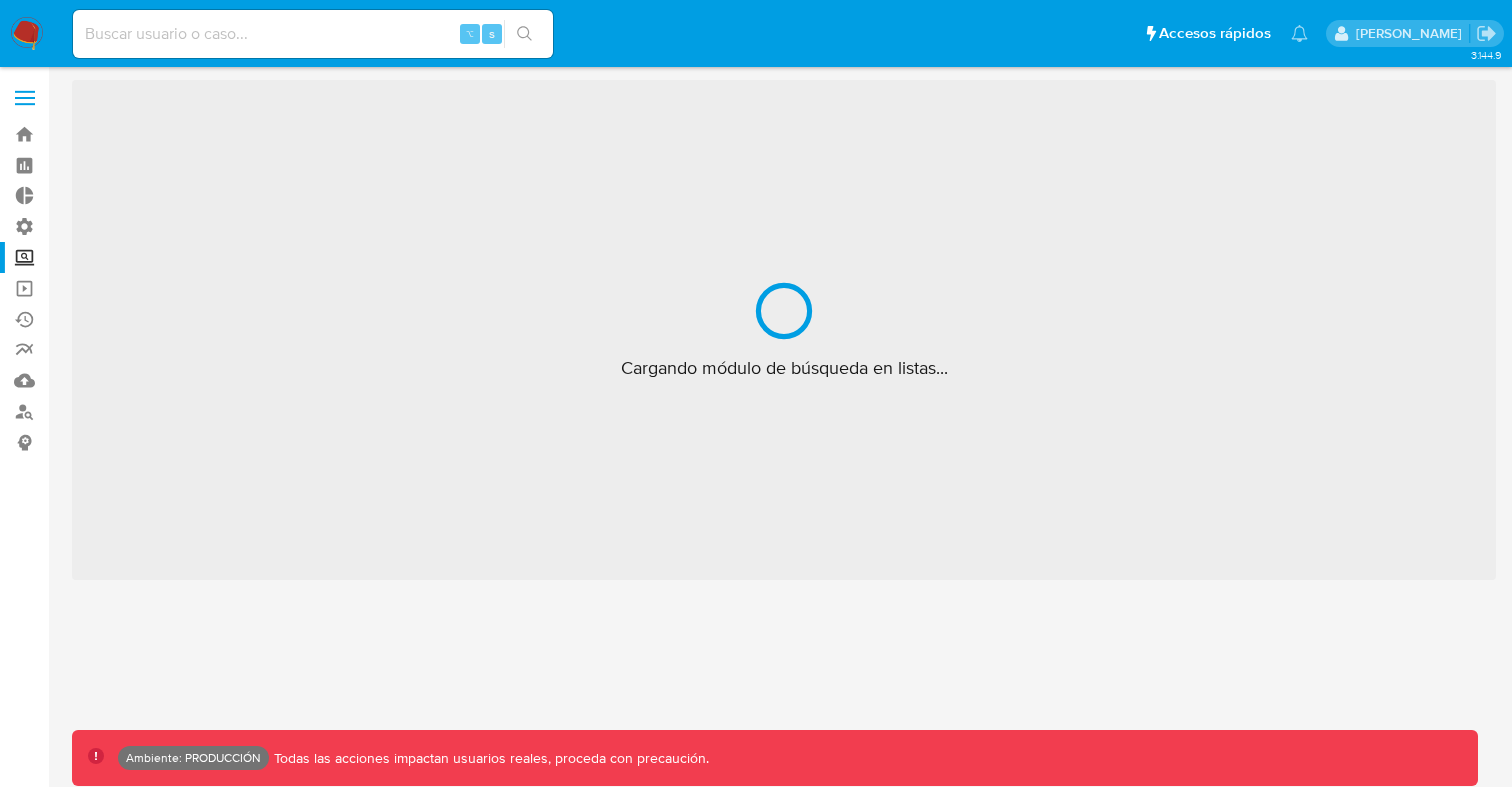 scroll, scrollTop: 0, scrollLeft: 0, axis: both 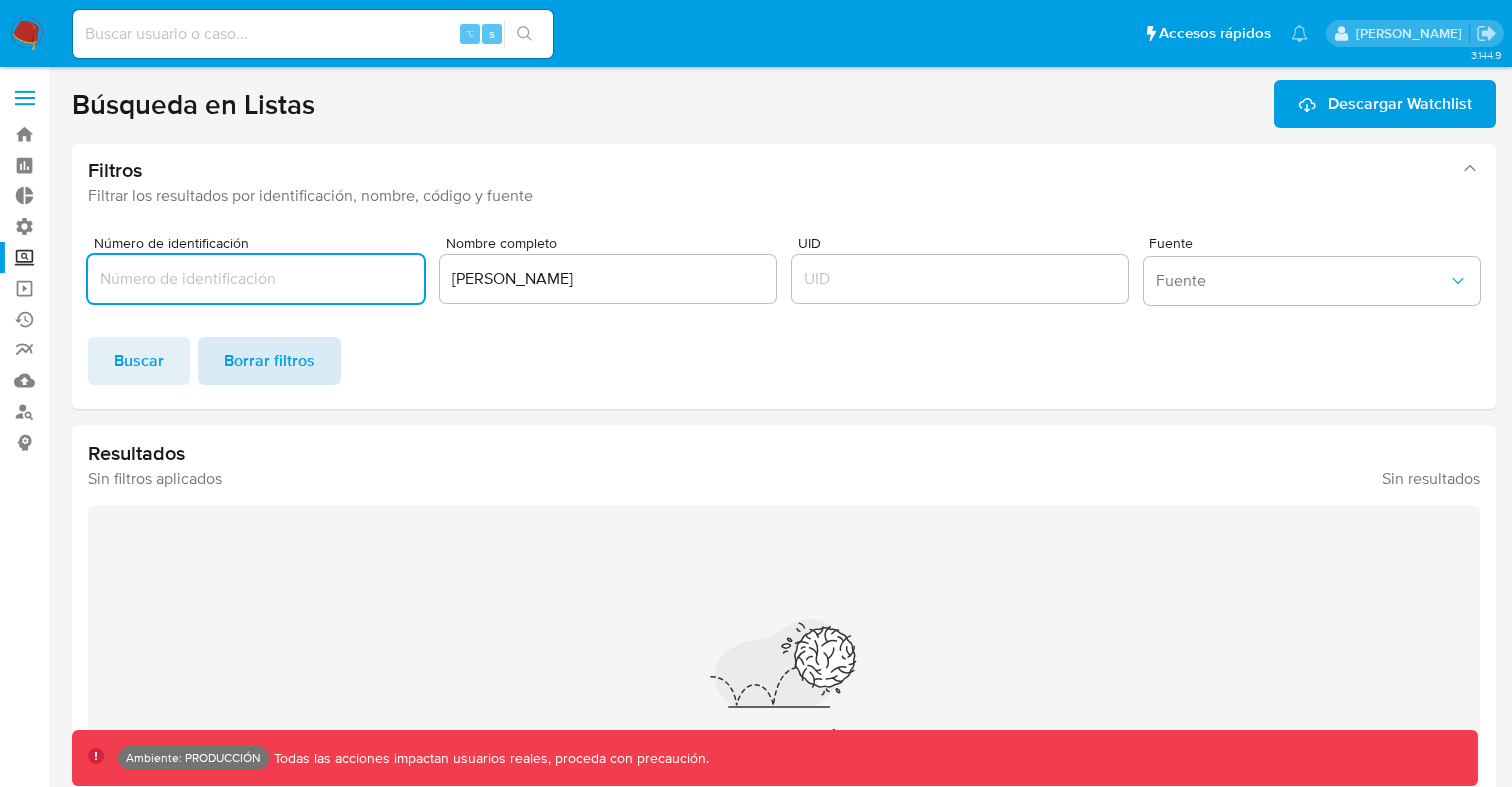 click on "Borrar filtros" at bounding box center (269, 361) 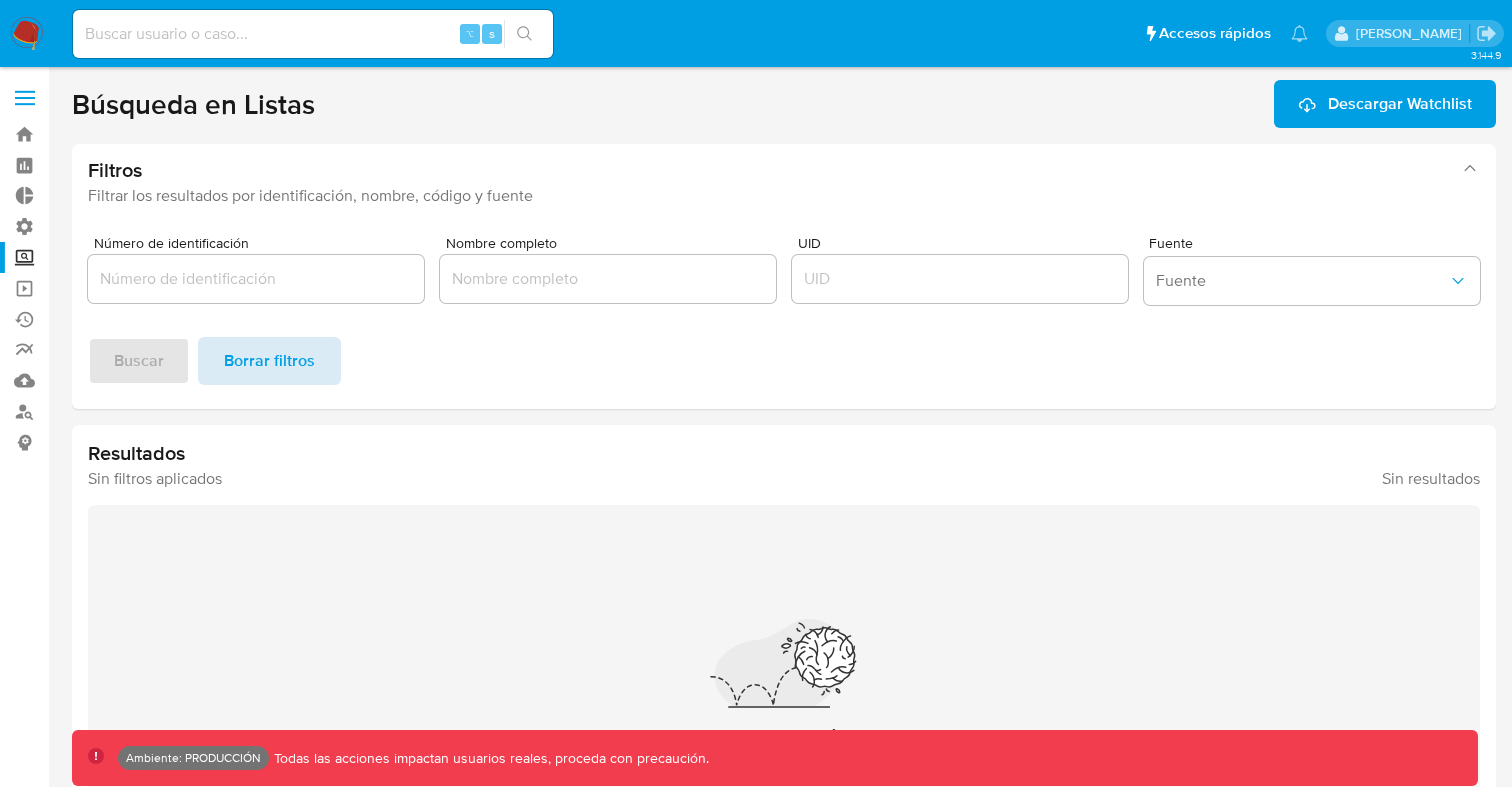 type 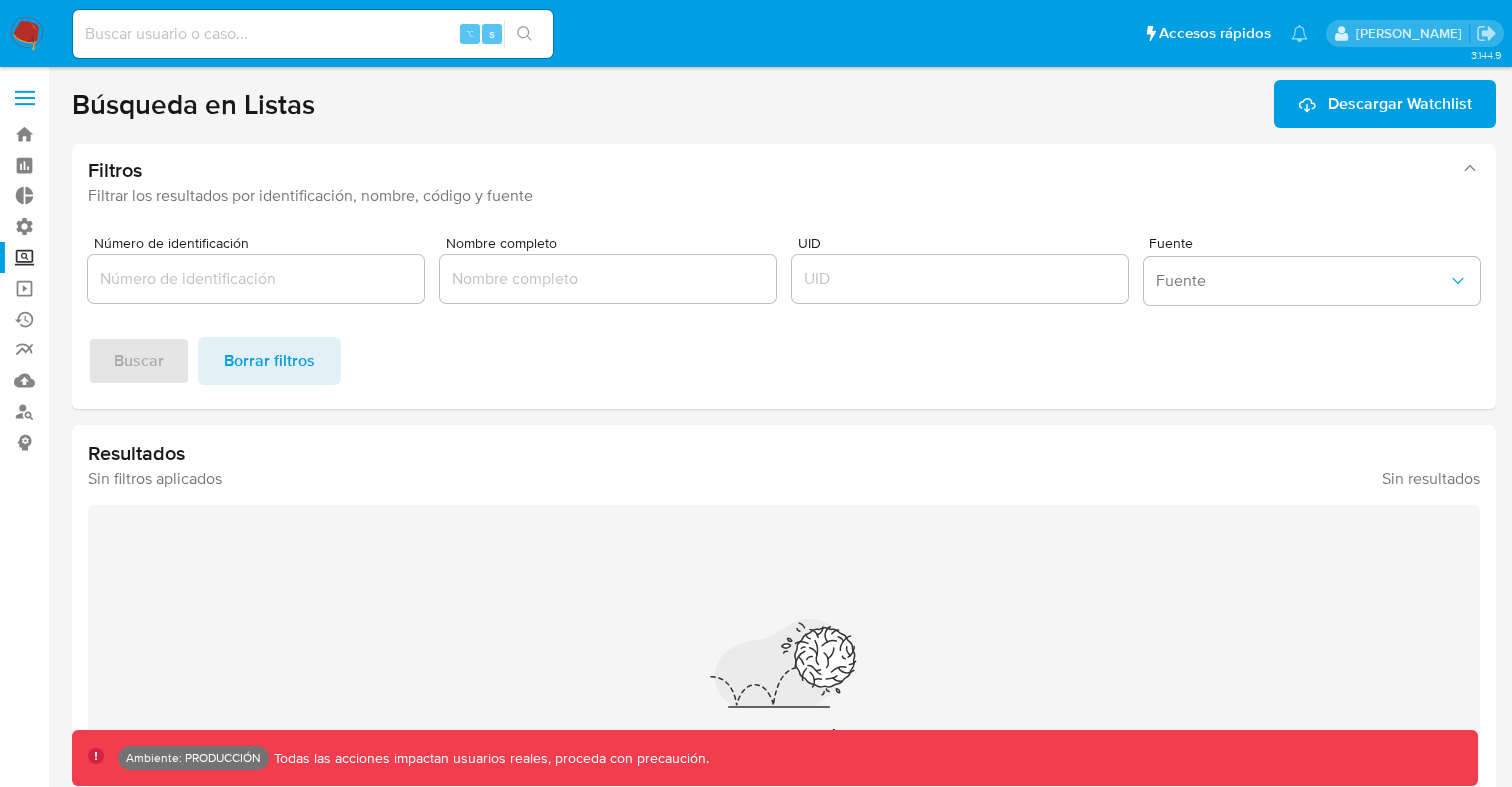 click at bounding box center [25, 98] 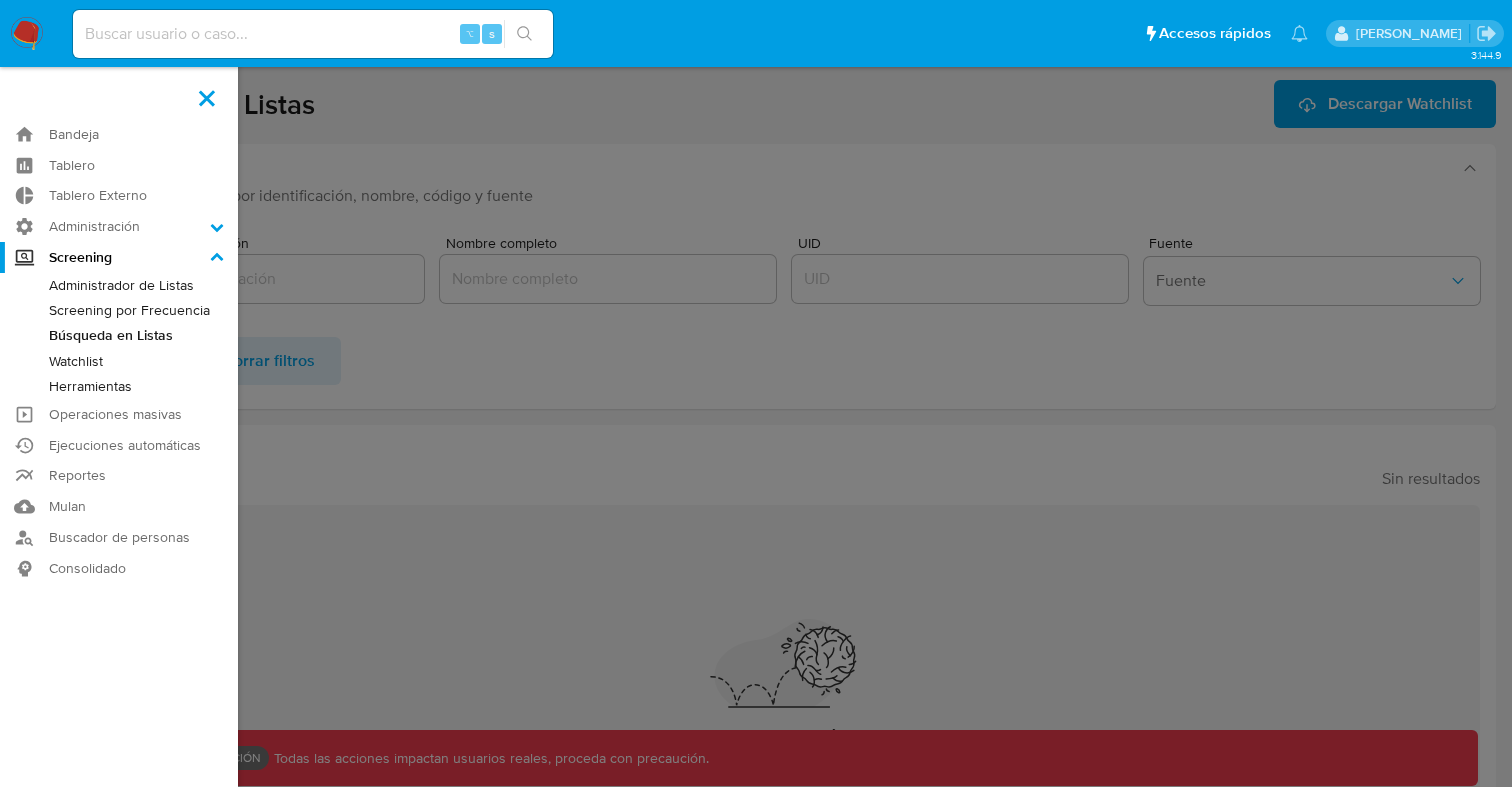 click on "Búsqueda en Listas" at bounding box center (119, 335) 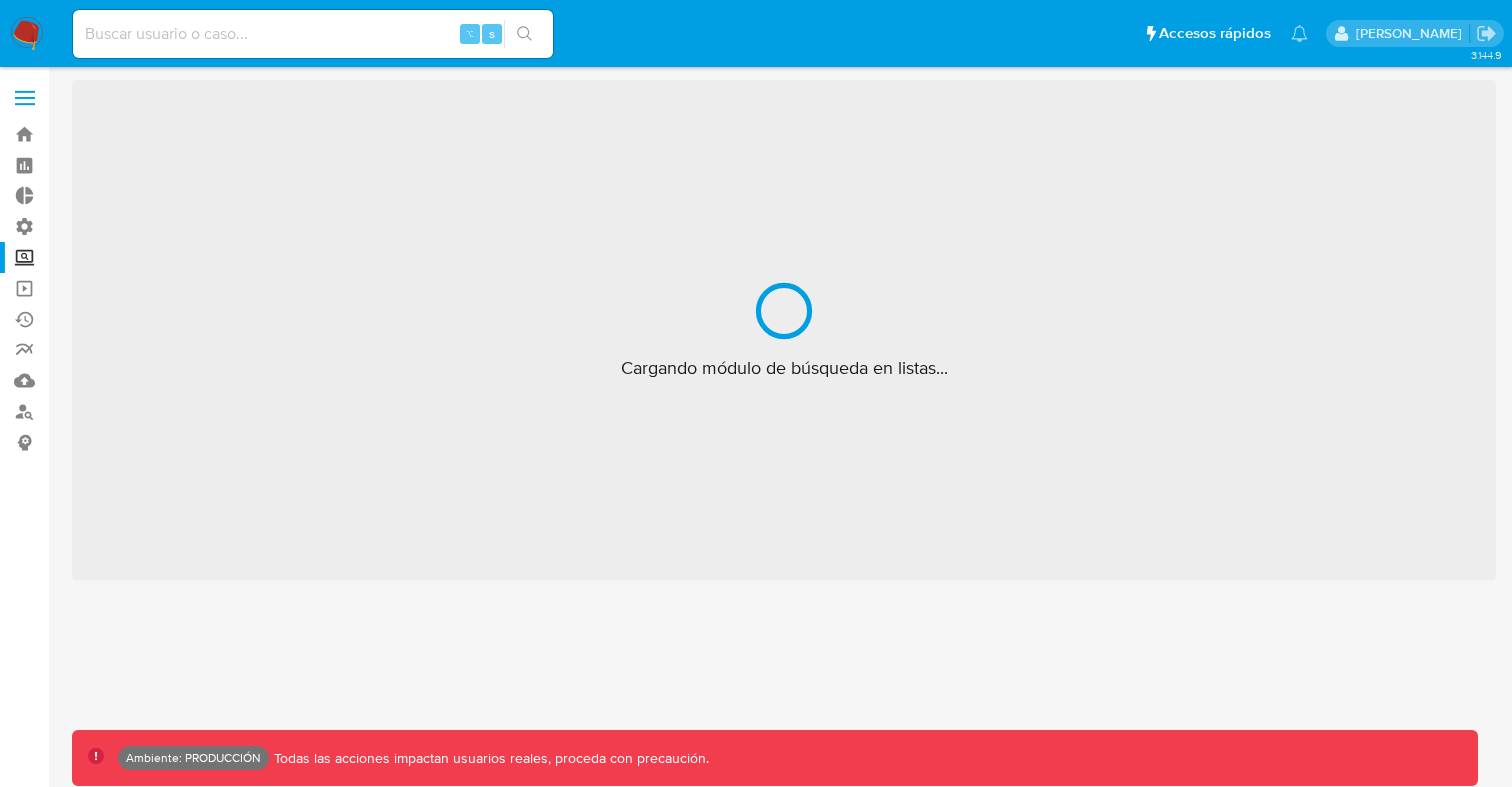 scroll, scrollTop: 0, scrollLeft: 0, axis: both 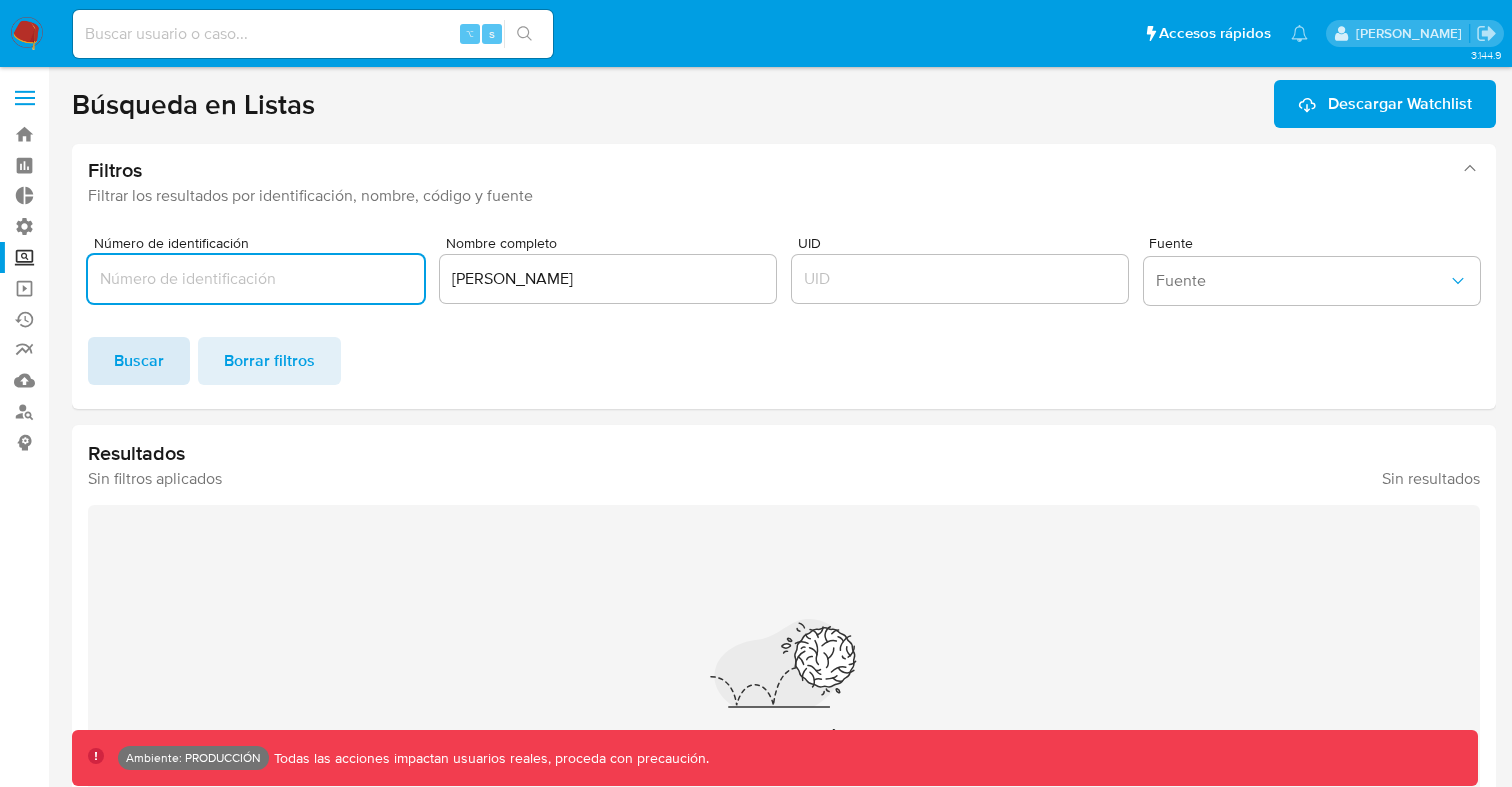 click on "Buscar" at bounding box center (139, 361) 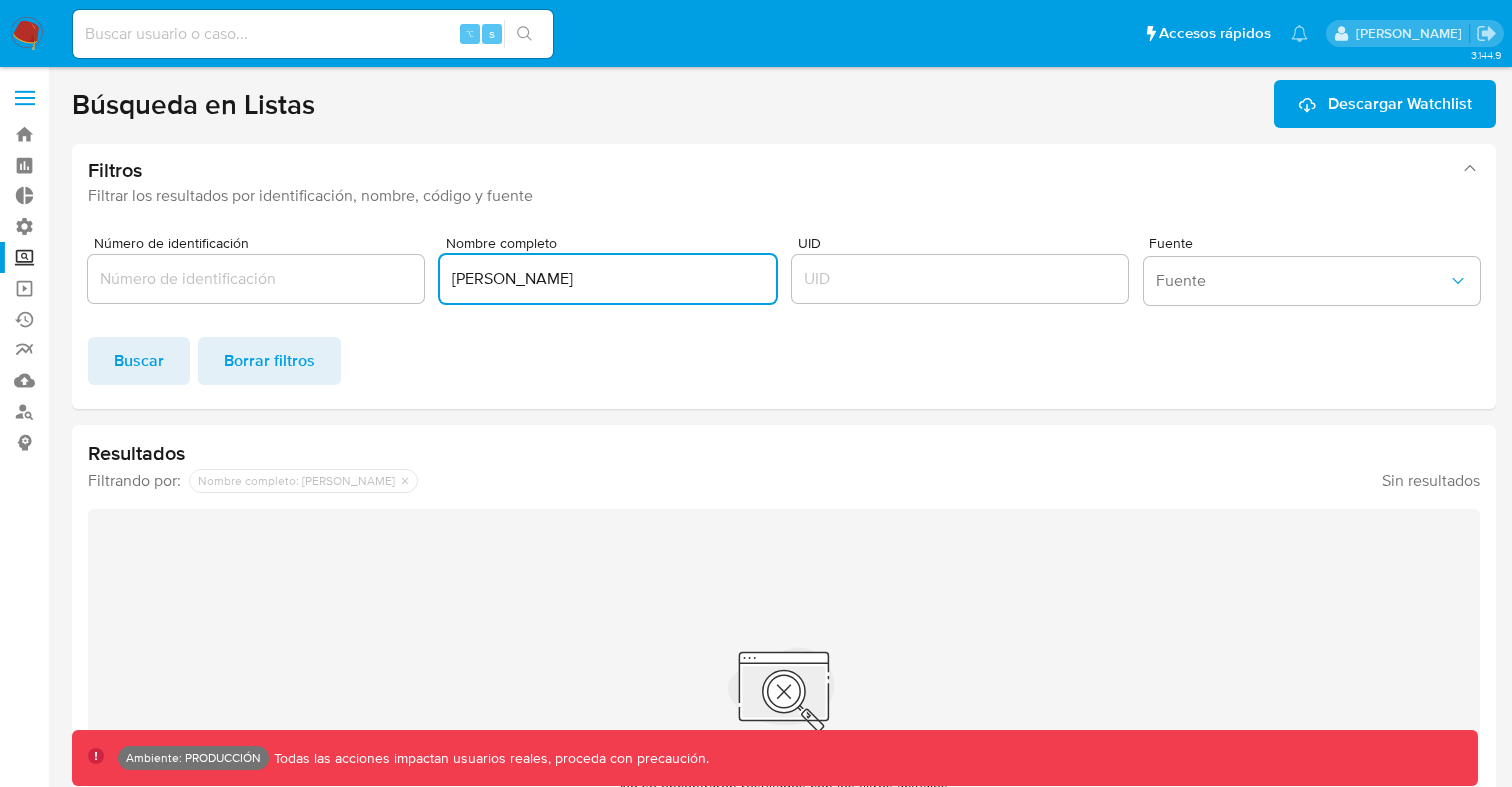 scroll, scrollTop: 0, scrollLeft: 0, axis: both 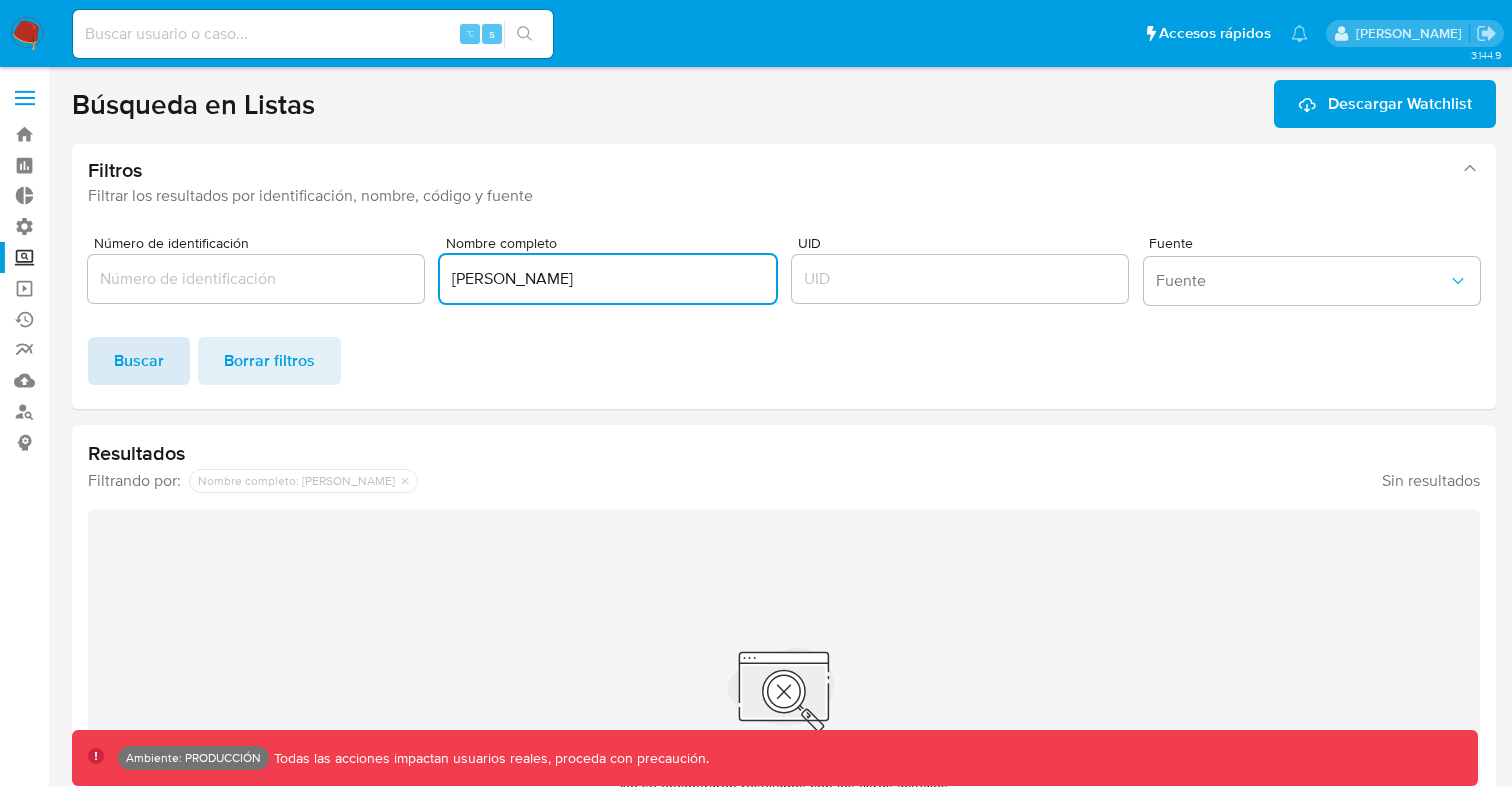 type on "javier milei" 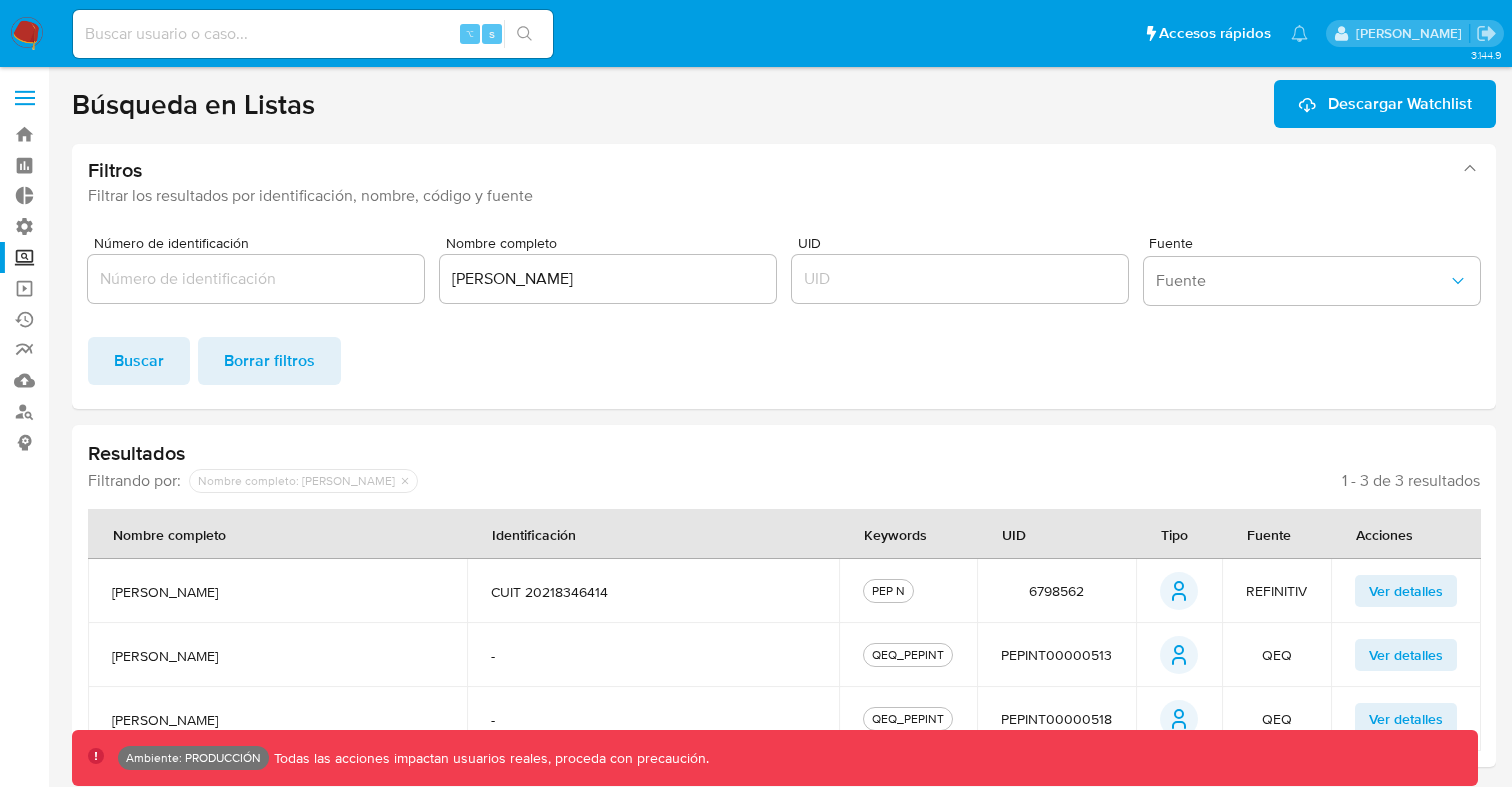click on "Ver detalles" at bounding box center (1406, 655) 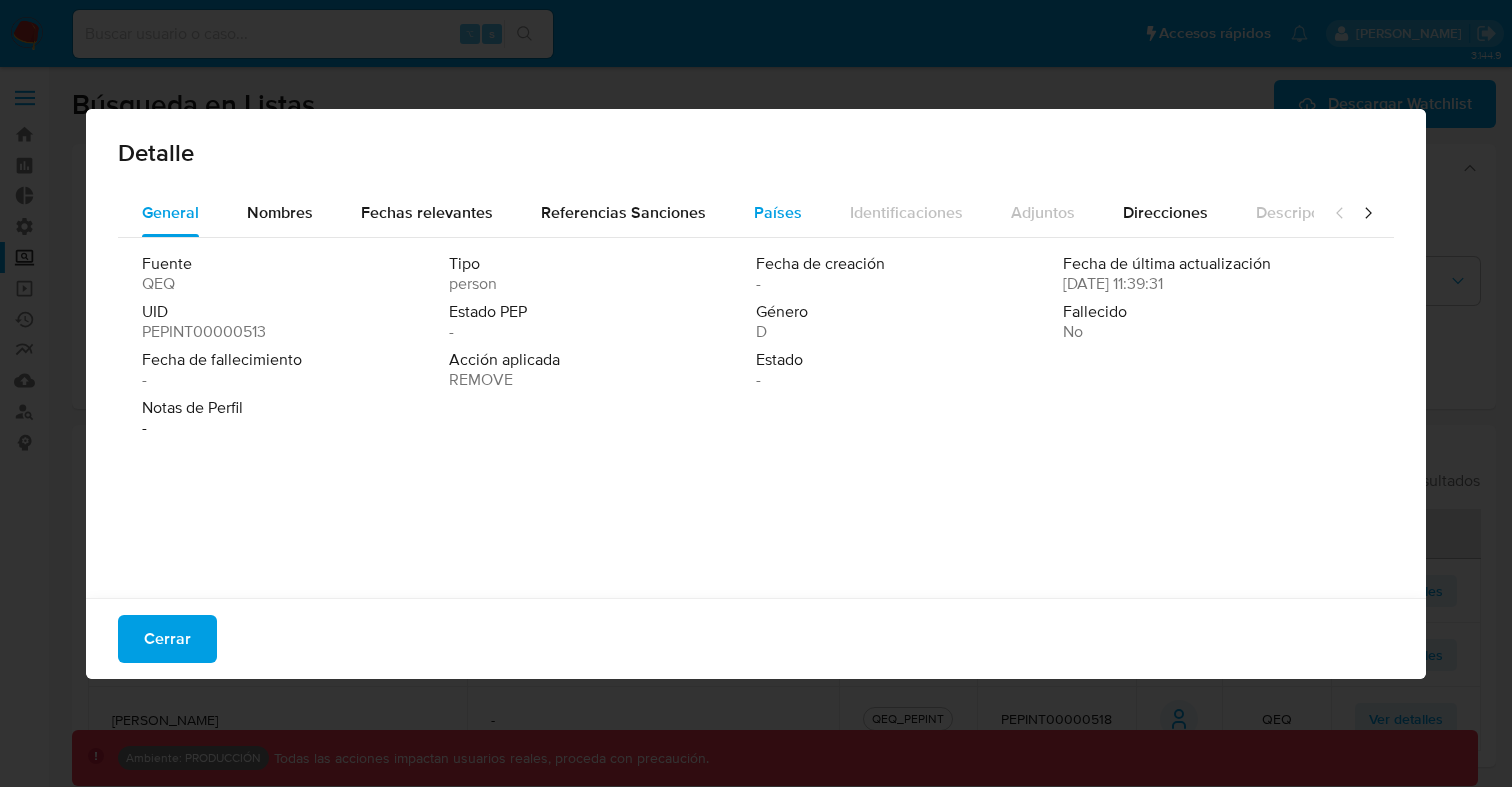 click on "Países" at bounding box center [778, 212] 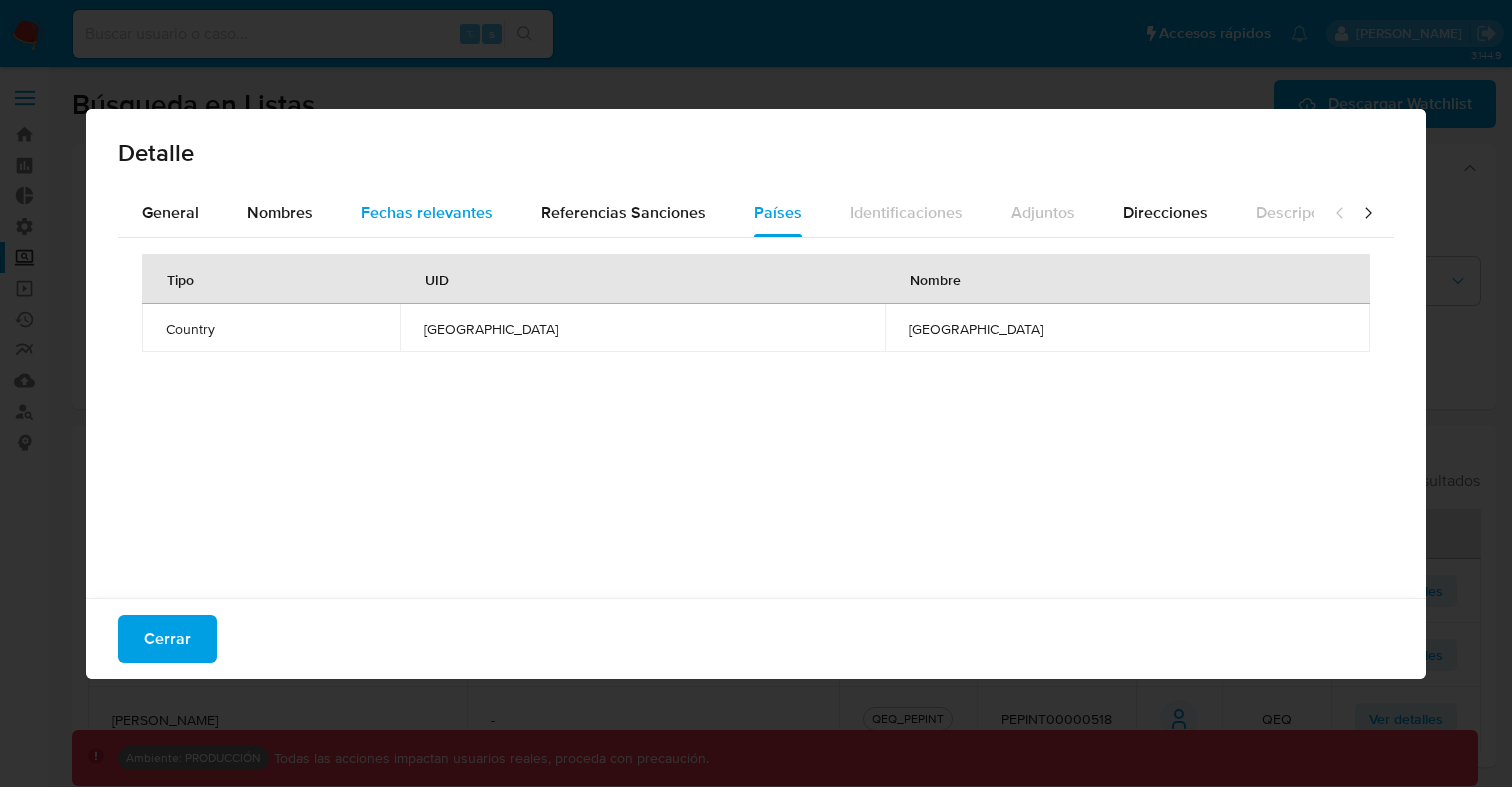 click on "Fechas relevantes" at bounding box center (427, 212) 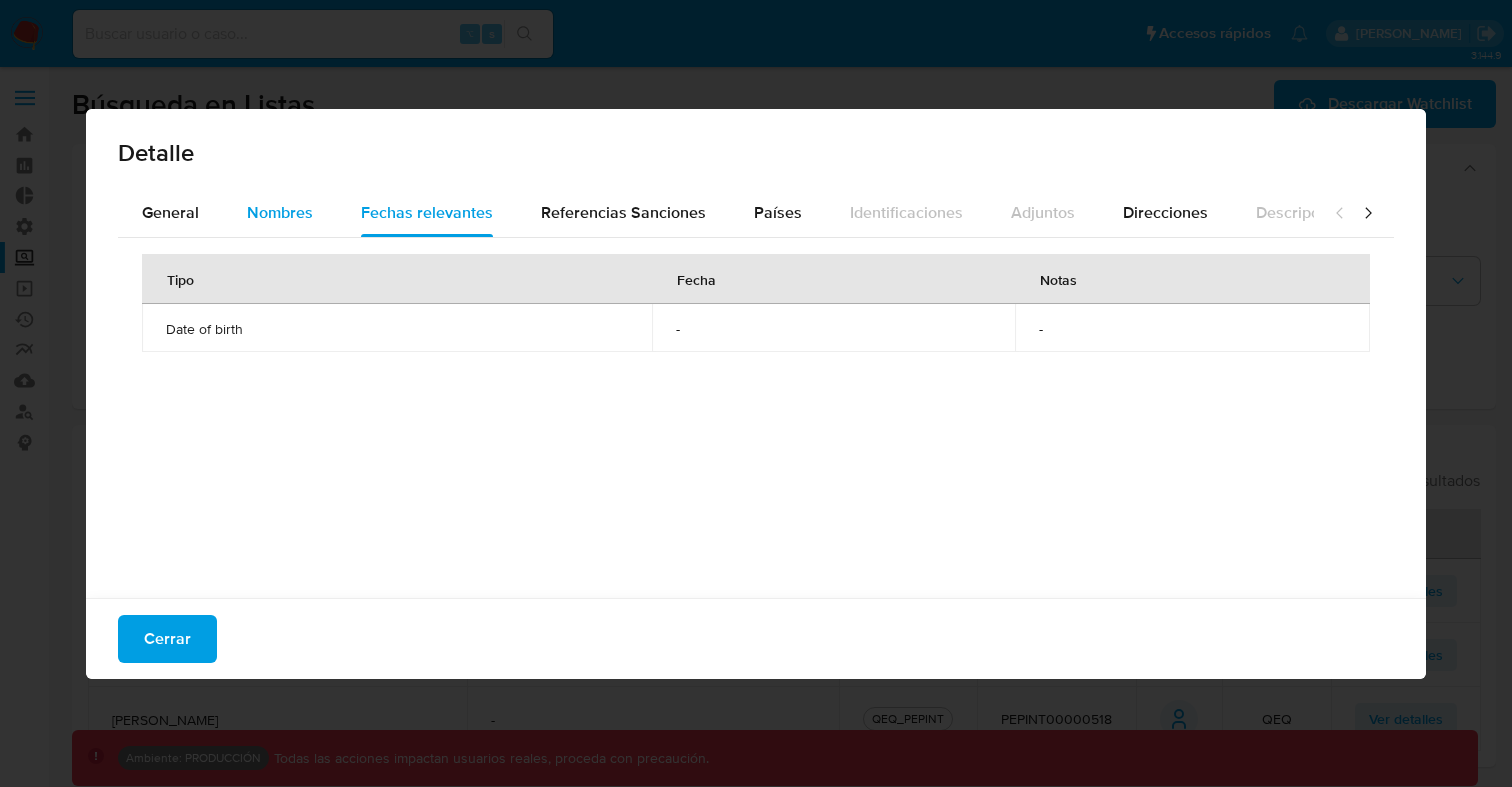 click on "Nombres" at bounding box center [280, 212] 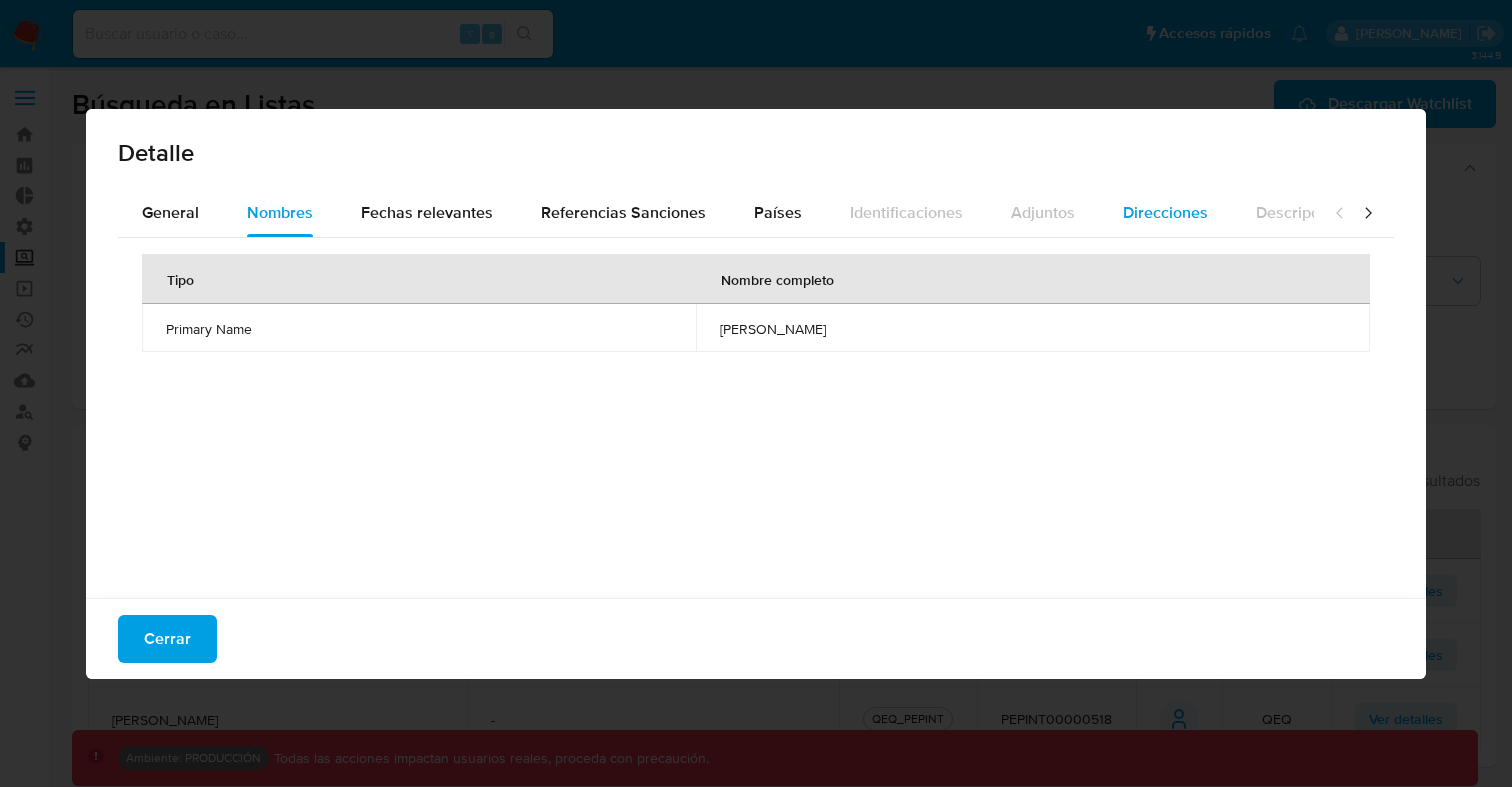 click on "Direcciones" at bounding box center (1165, 212) 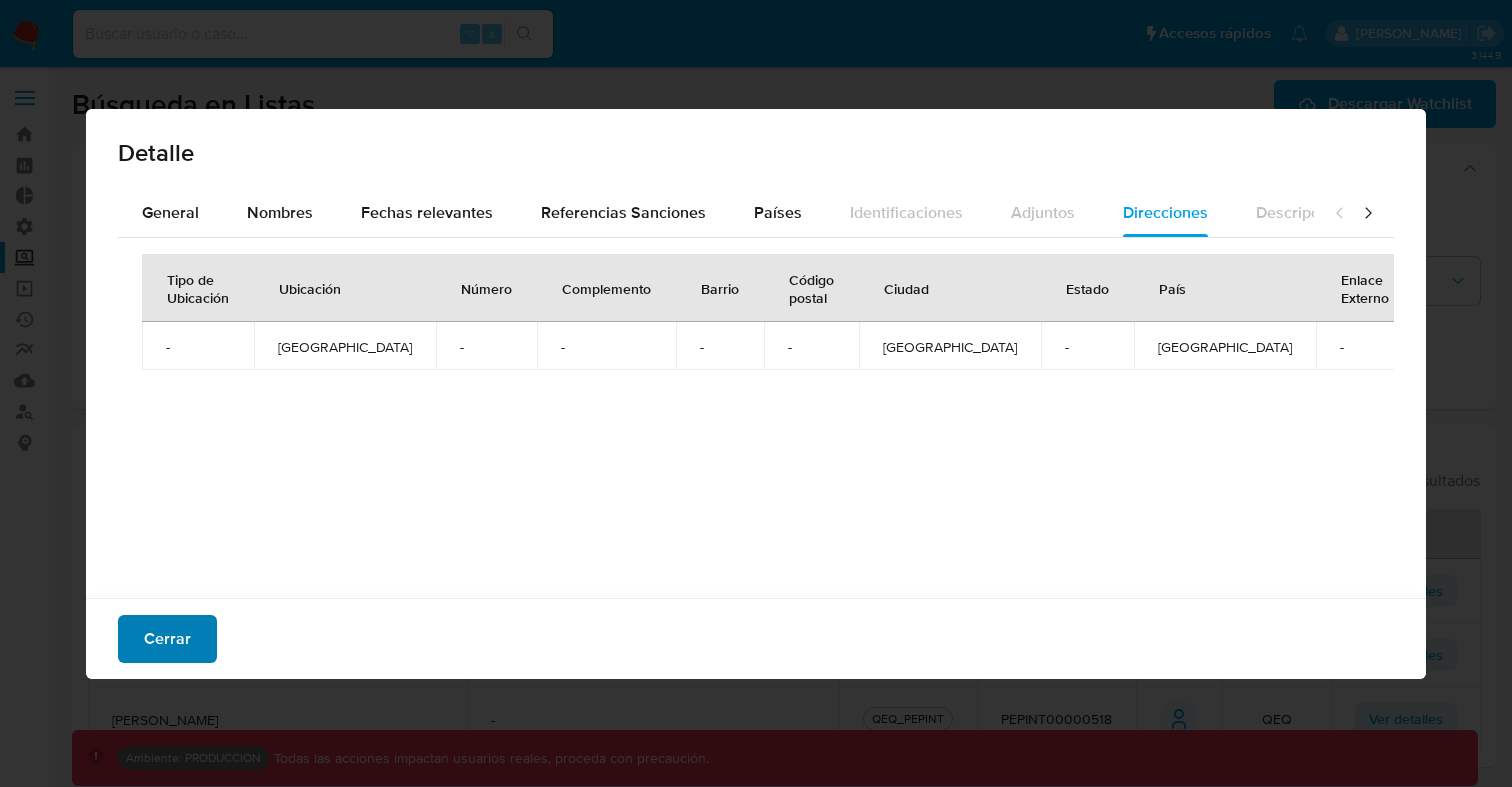 click on "Cerrar" at bounding box center [167, 639] 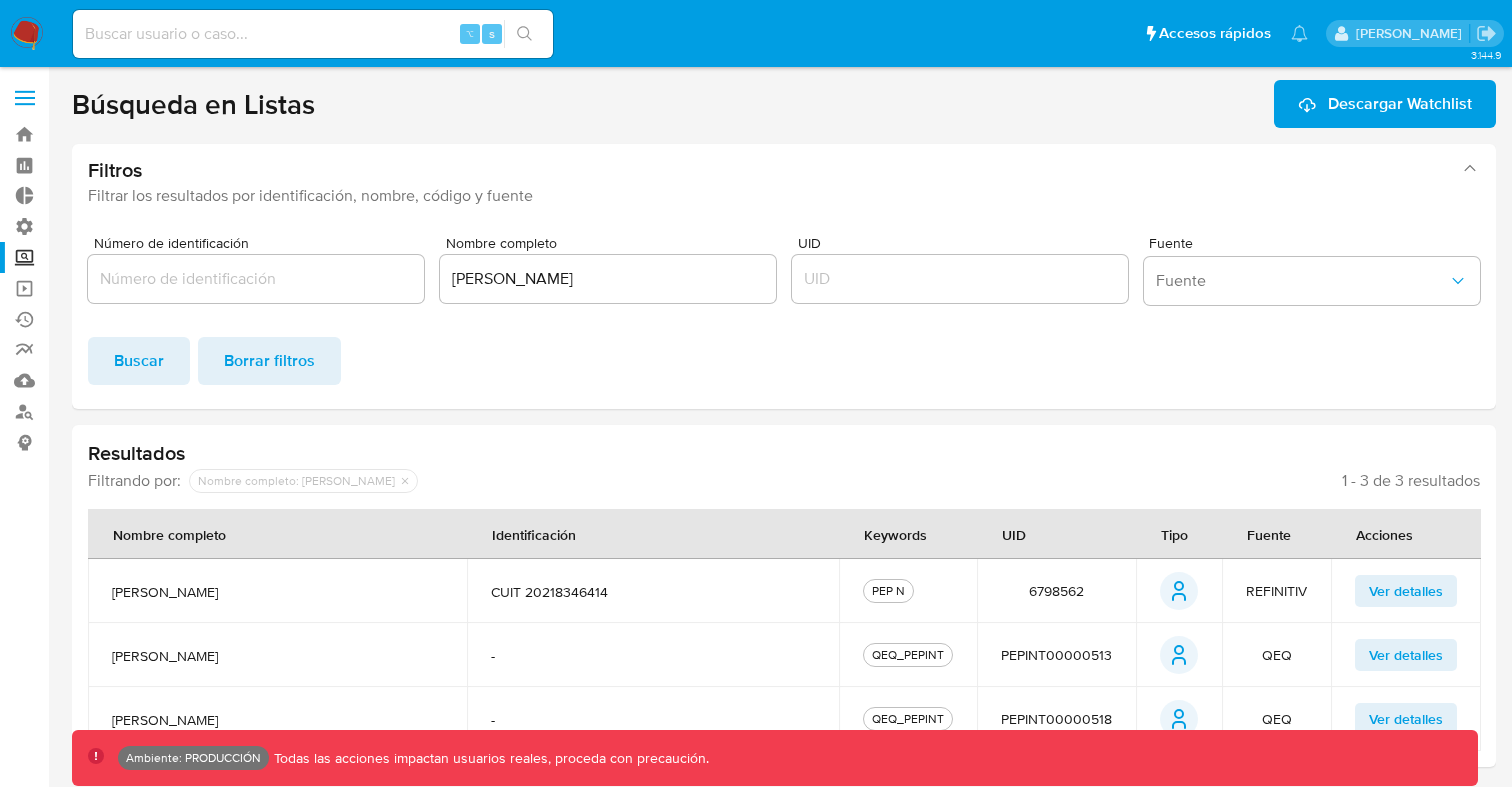click on "Ver detalles" at bounding box center (1406, 655) 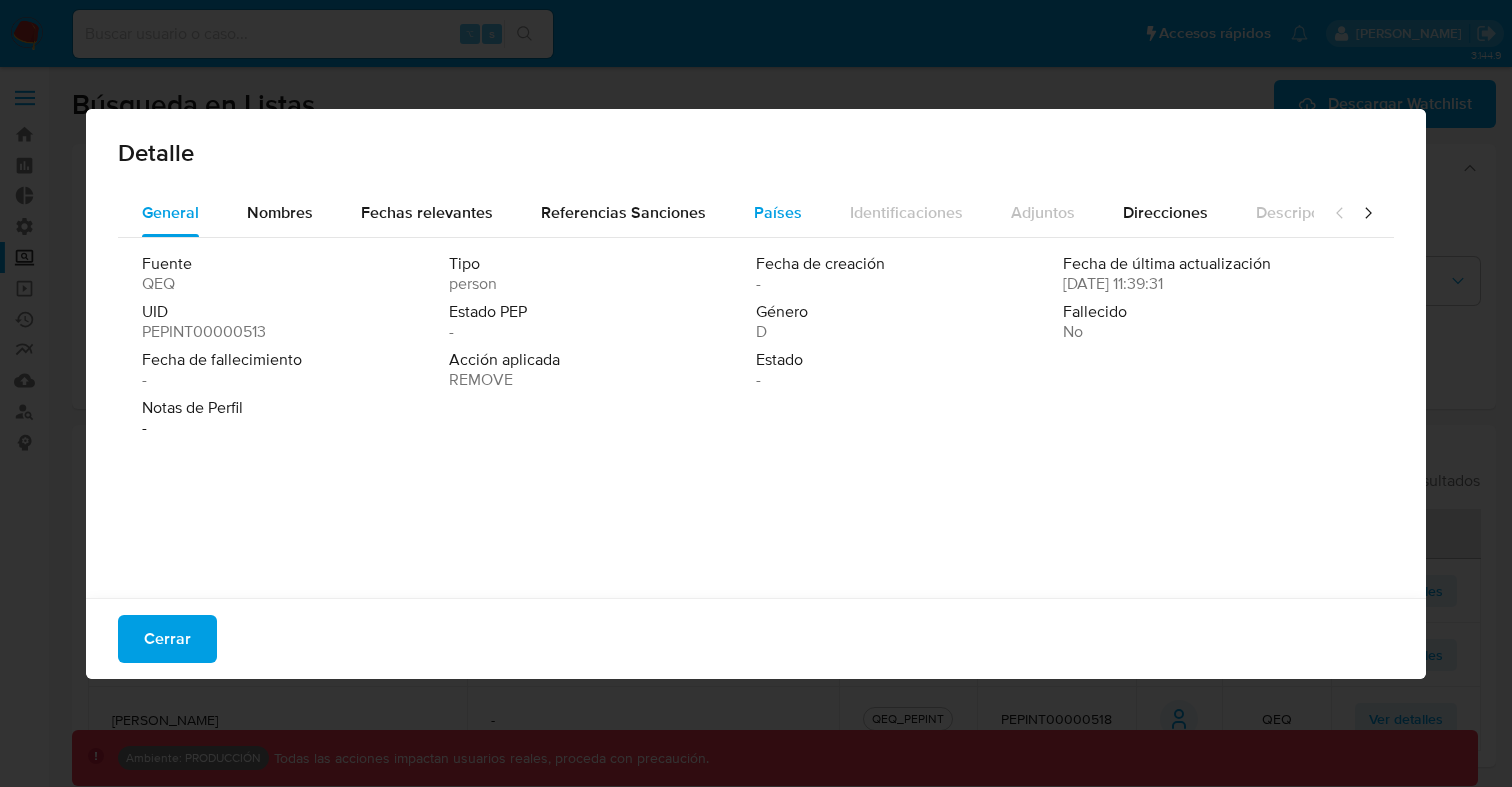 click on "Países" at bounding box center [778, 212] 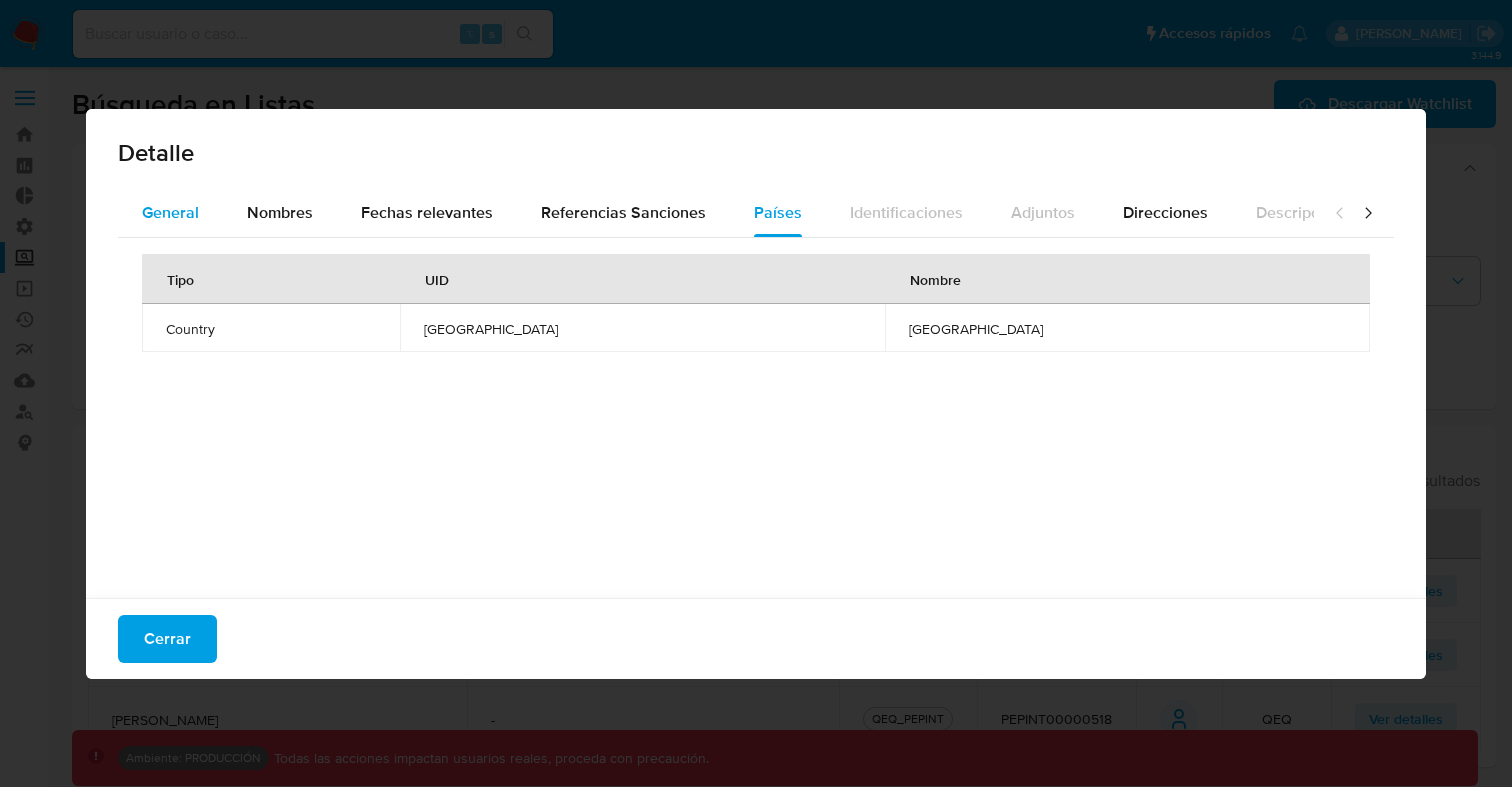 click on "General" at bounding box center [170, 212] 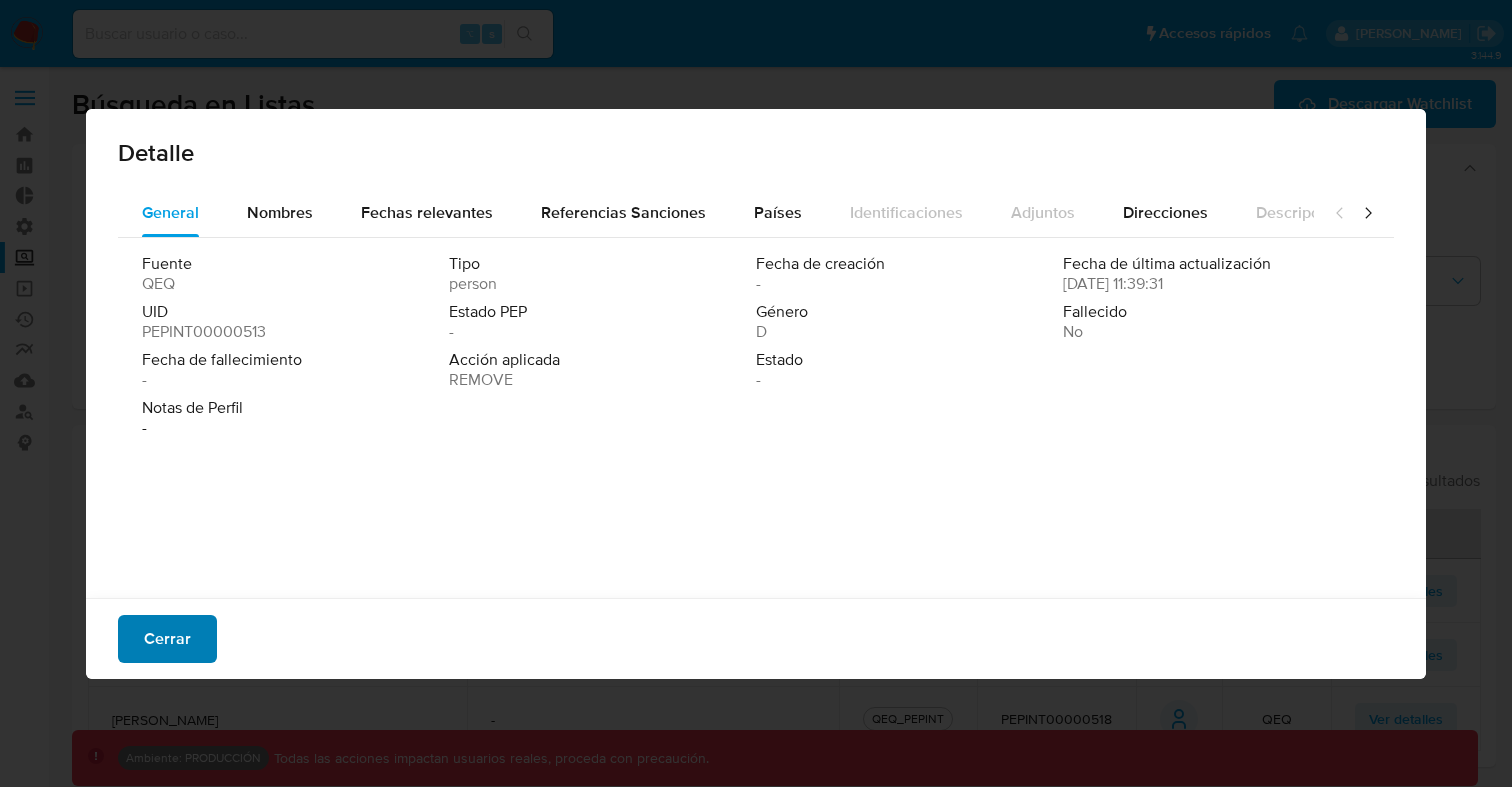 click on "Cerrar" at bounding box center [167, 639] 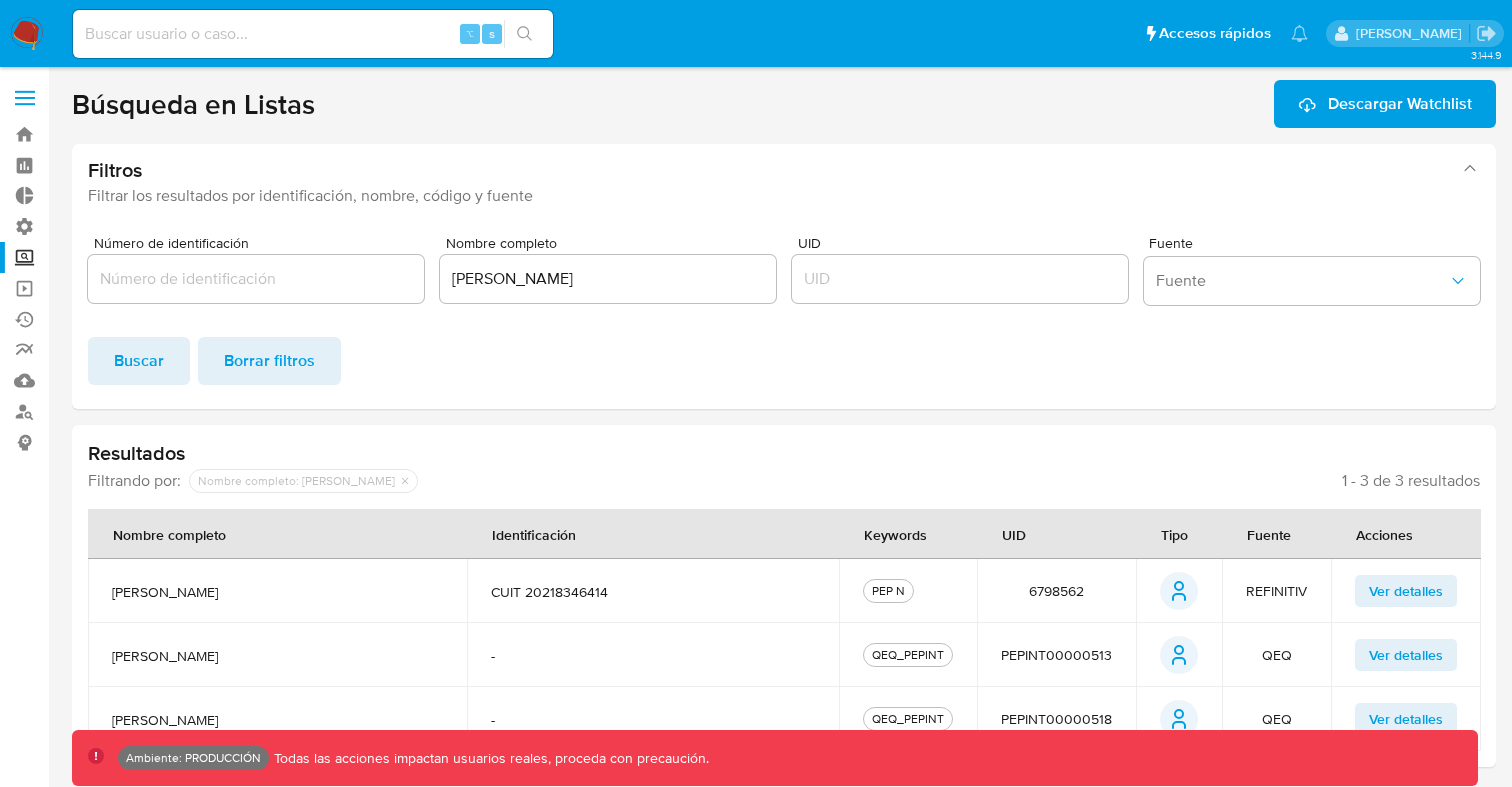 click on "Ver detalles" at bounding box center [1406, 719] 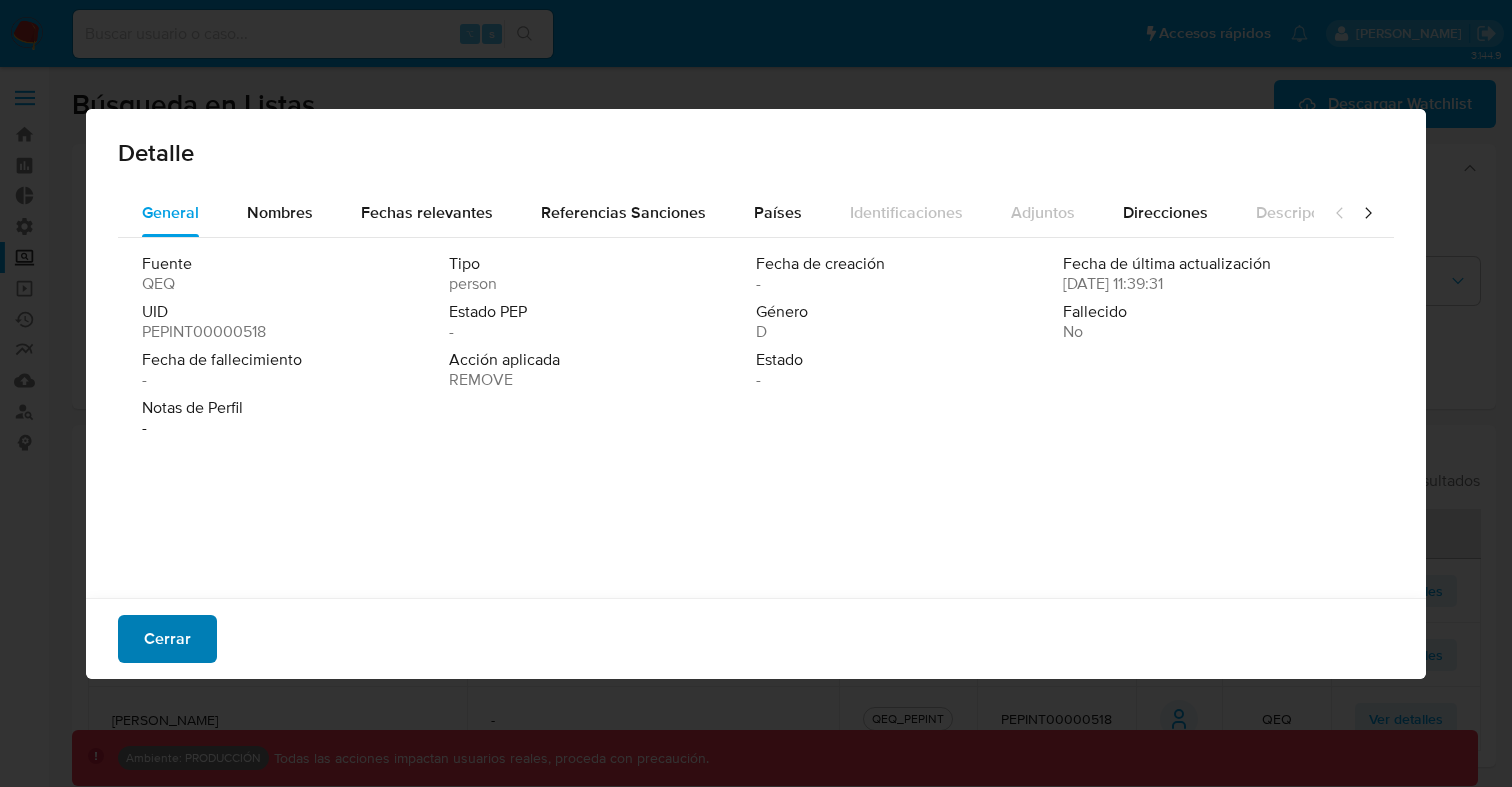 click on "Cerrar" at bounding box center (167, 639) 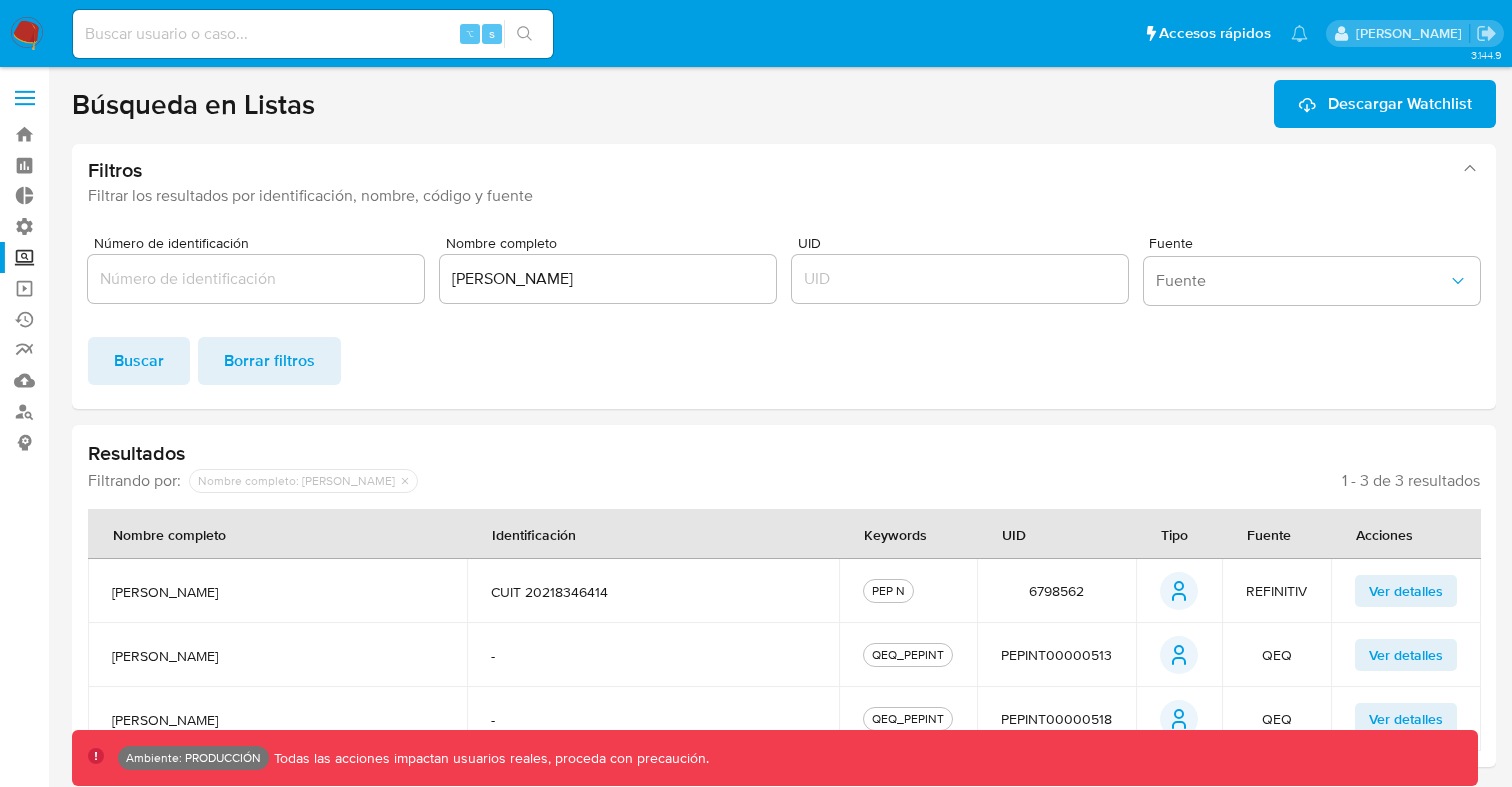 click on "Ver detalles" at bounding box center [1406, 655] 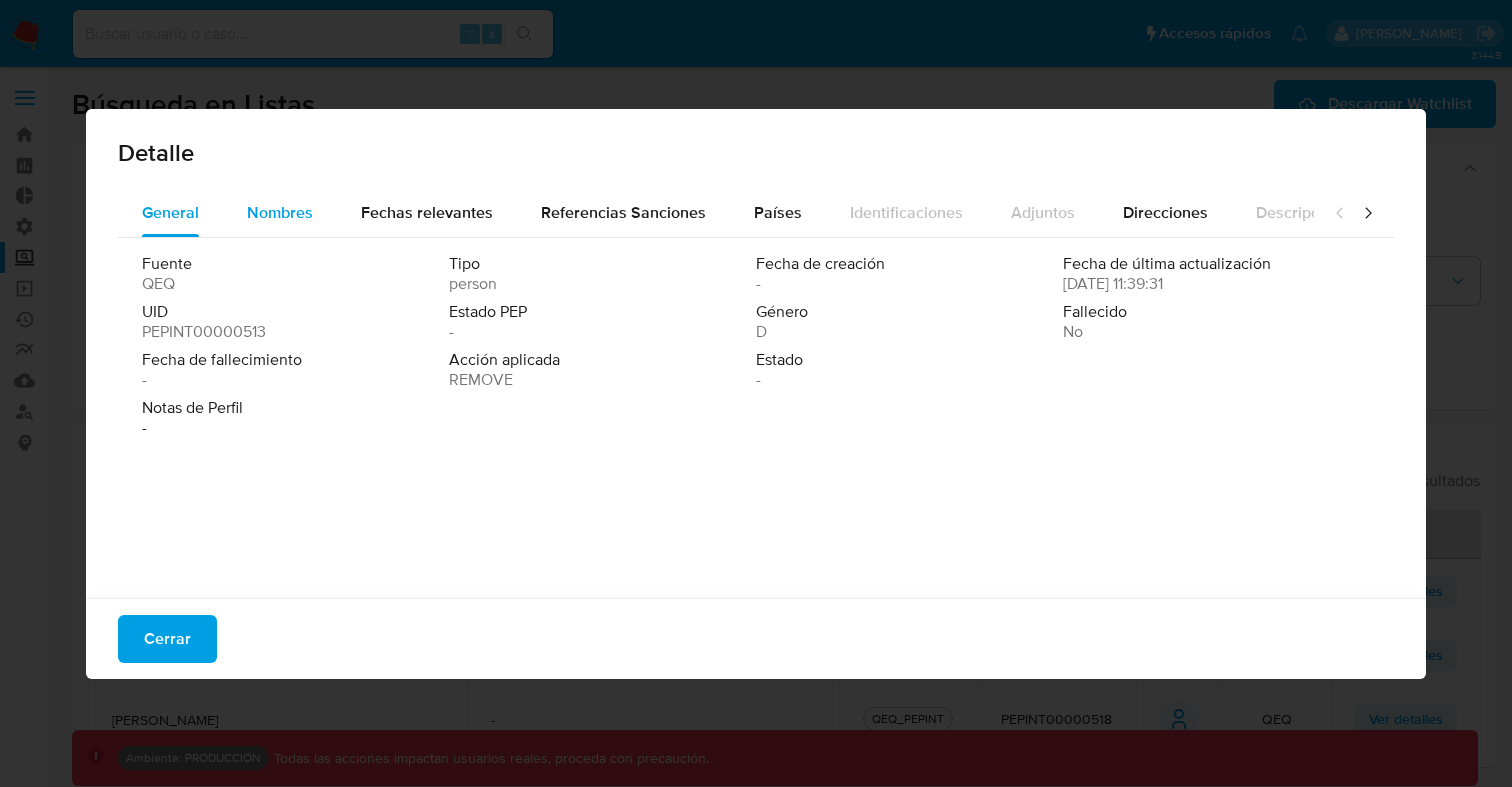 click on "Nombres" at bounding box center (280, 212) 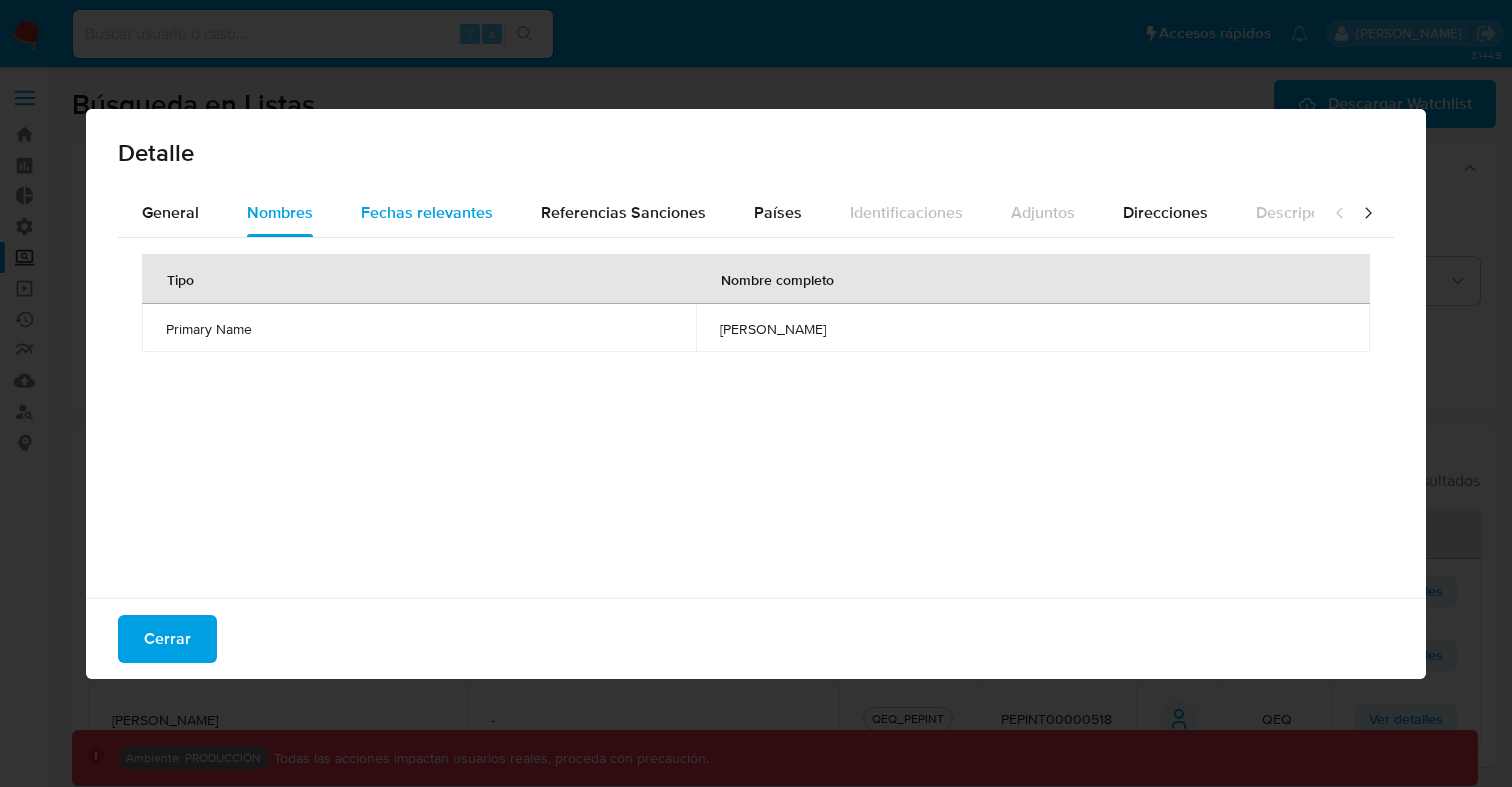 click on "Fechas relevantes" at bounding box center [427, 212] 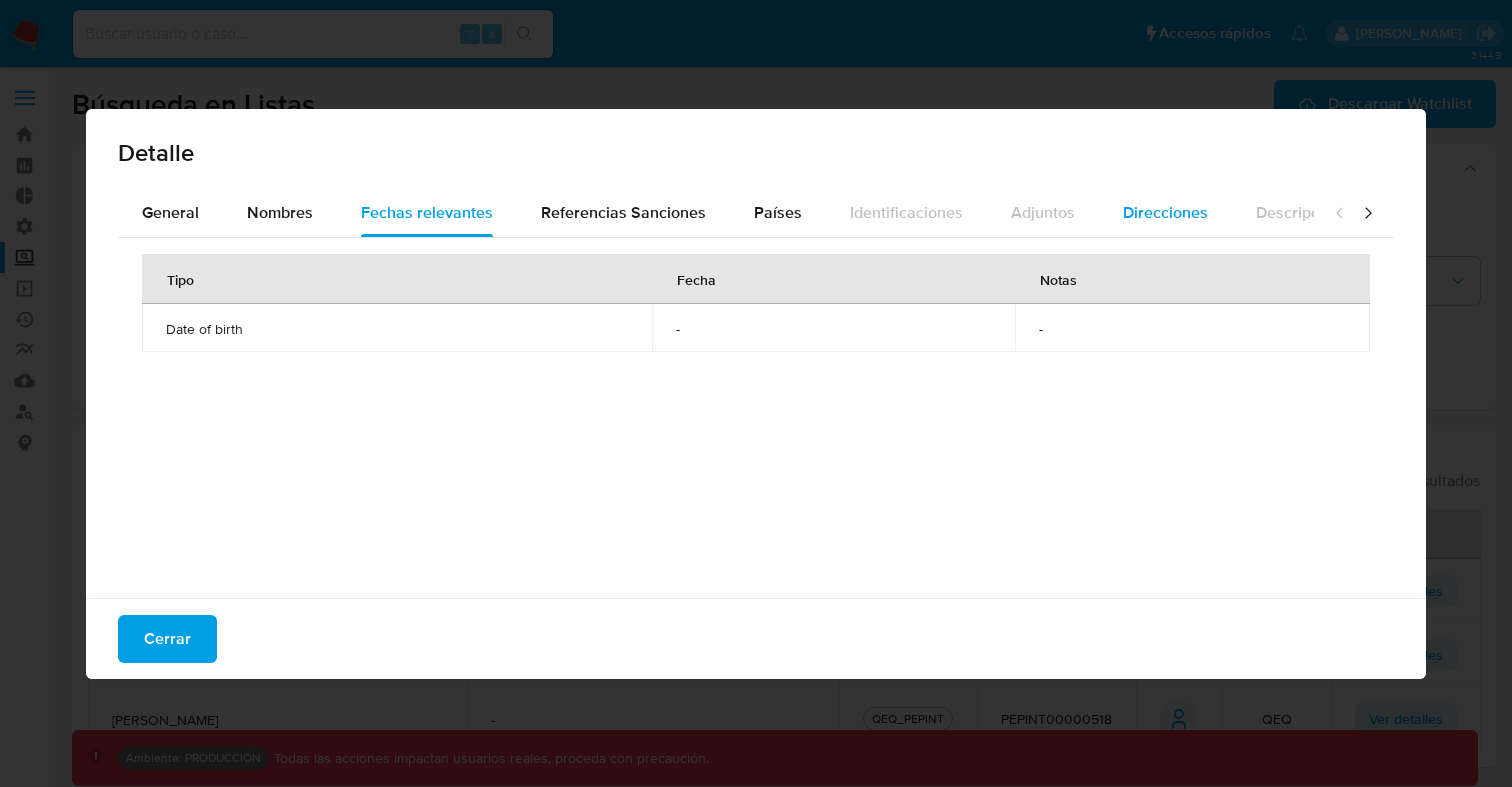 click on "Direcciones" at bounding box center (1165, 212) 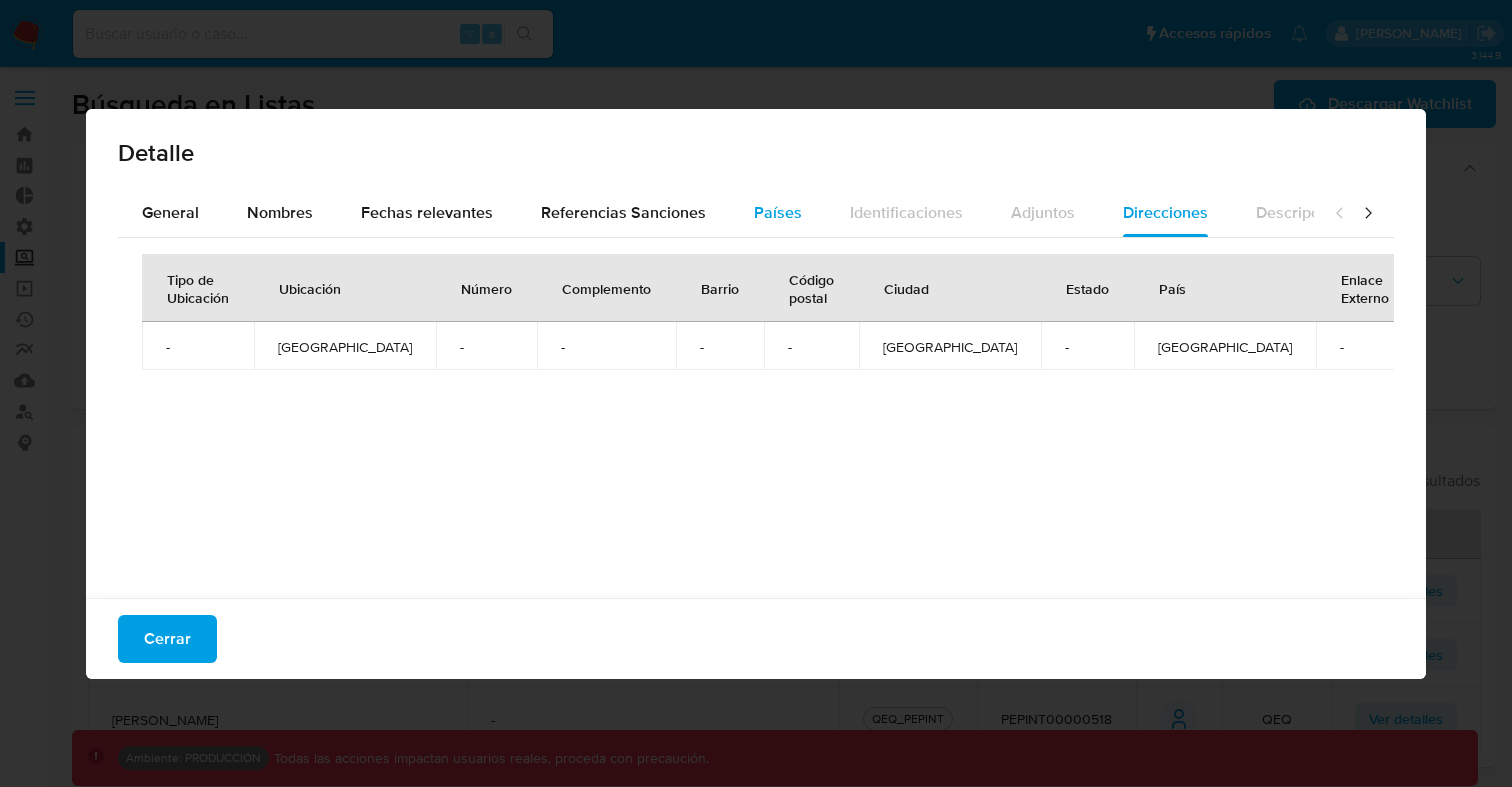 click on "Países" at bounding box center [778, 212] 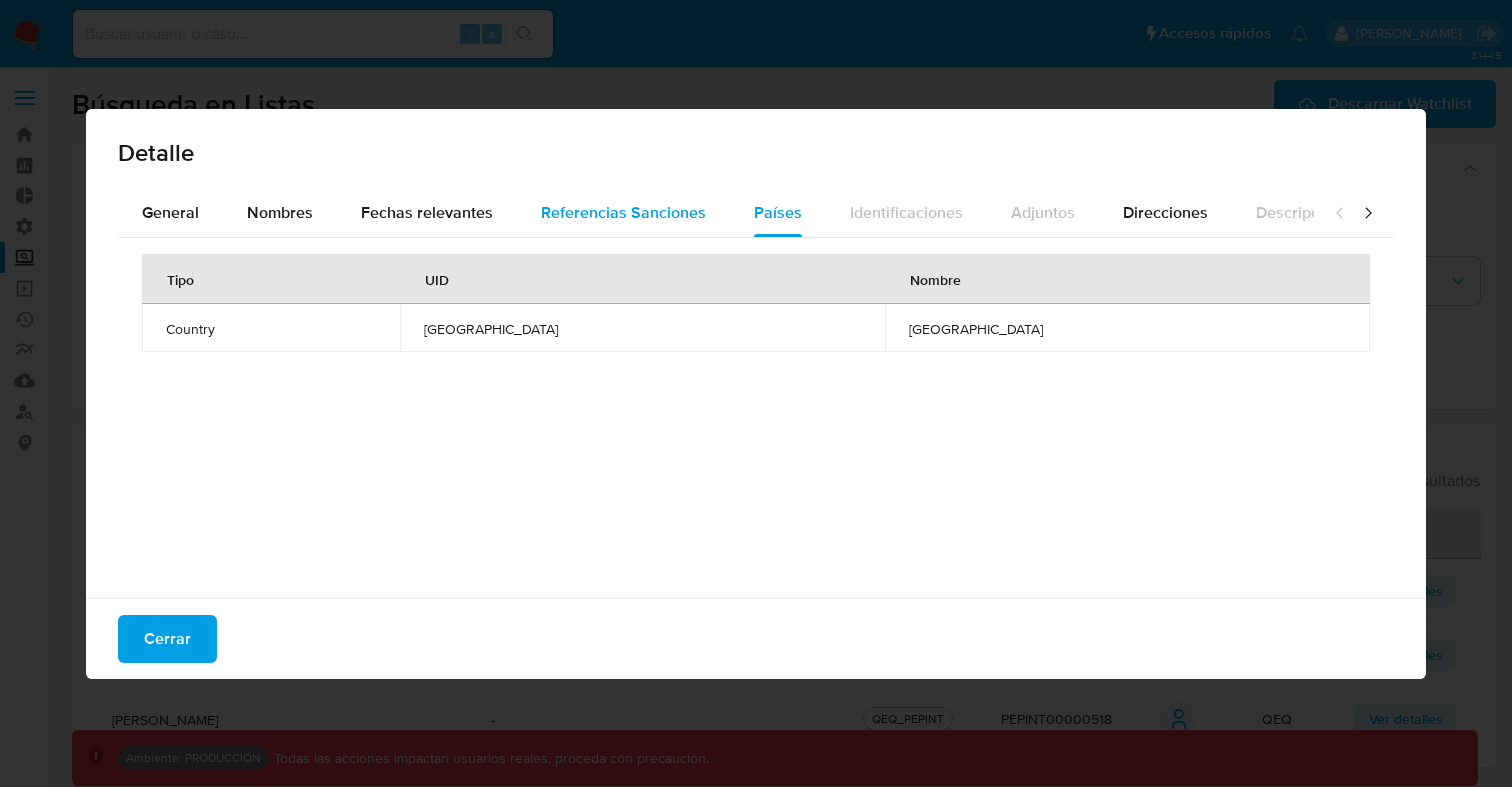 click on "Referencias Sanciones" at bounding box center [623, 213] 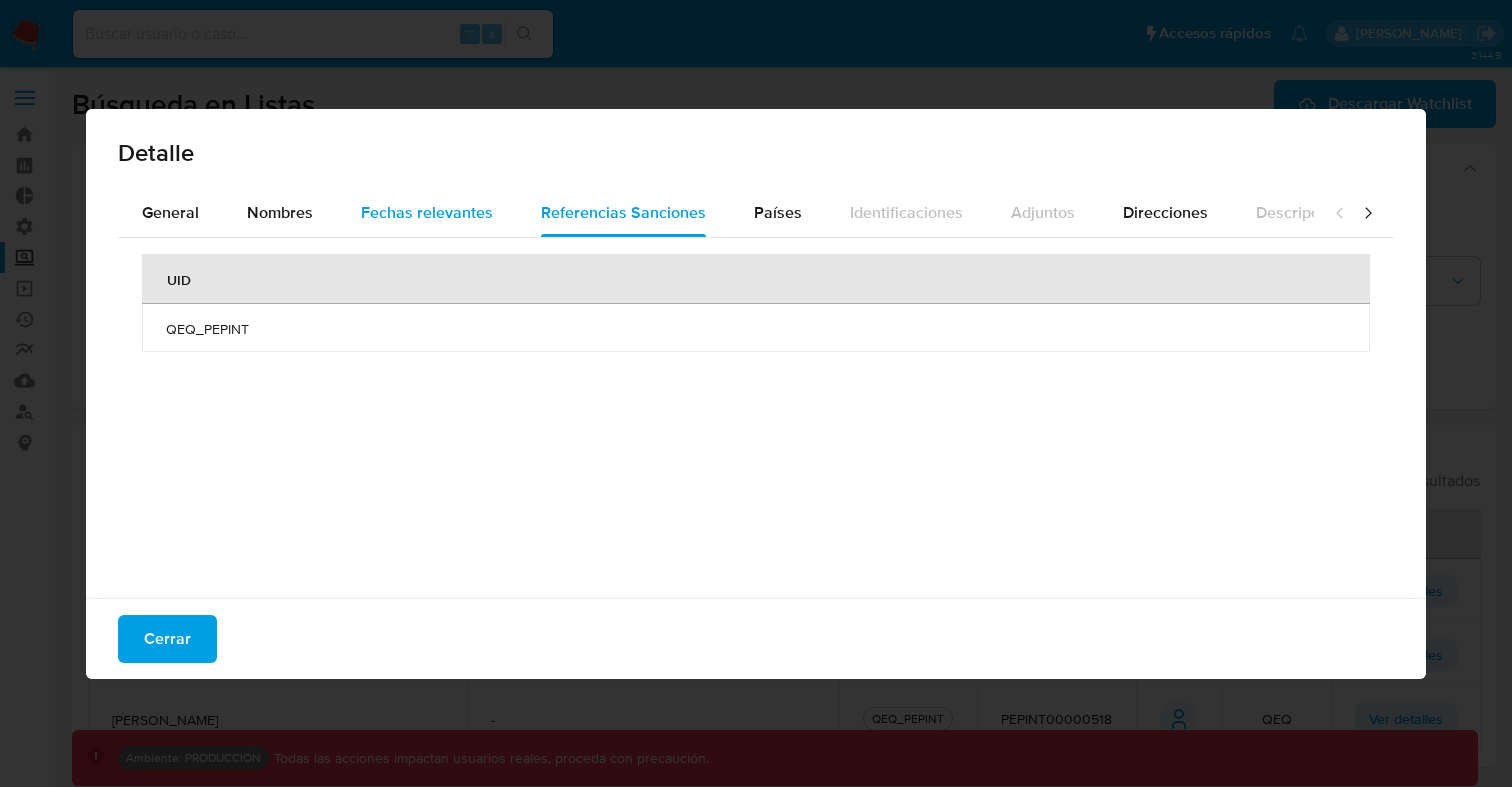 click on "Fechas relevantes" at bounding box center (427, 212) 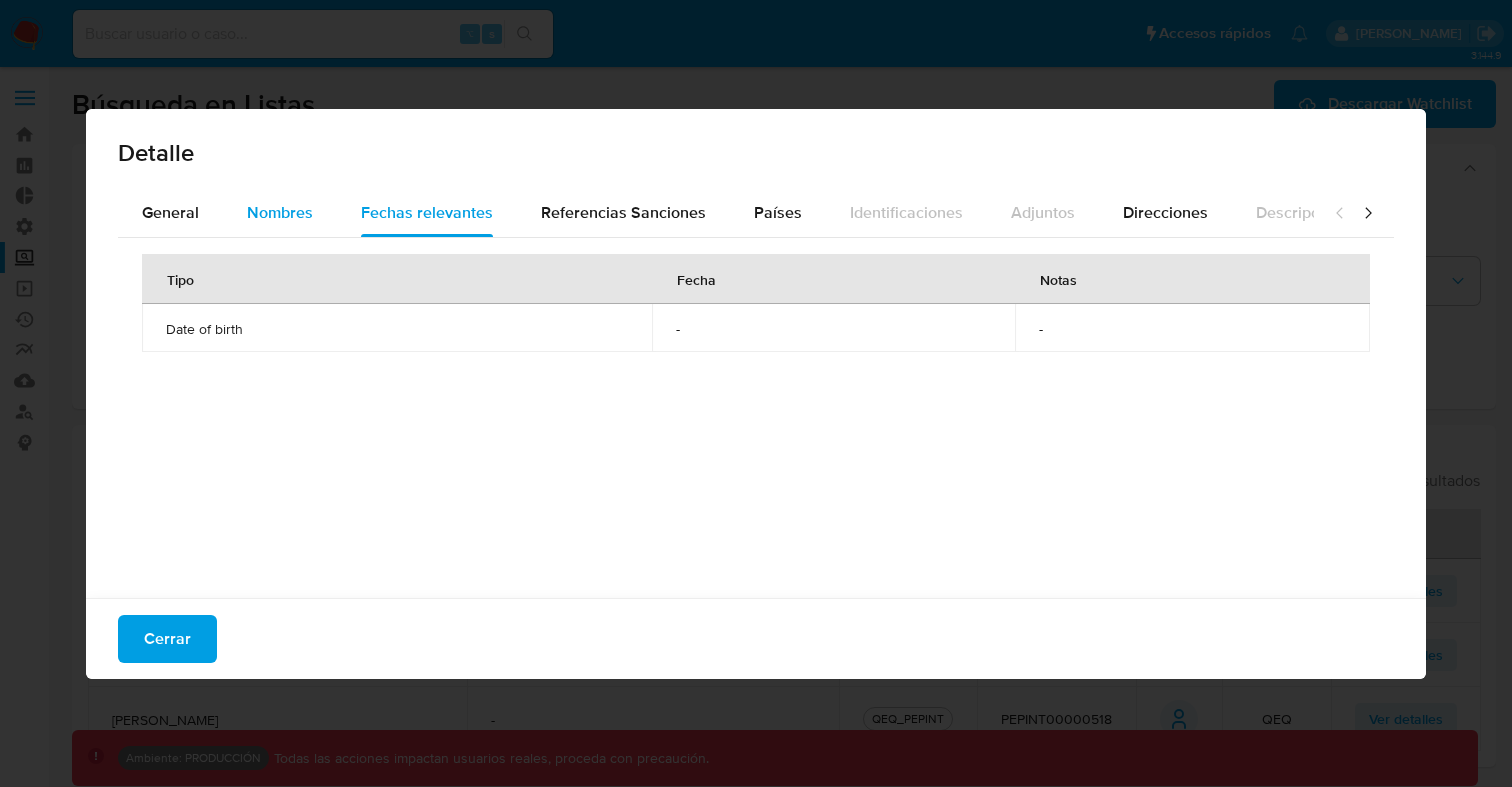 click on "Nombres" at bounding box center (280, 213) 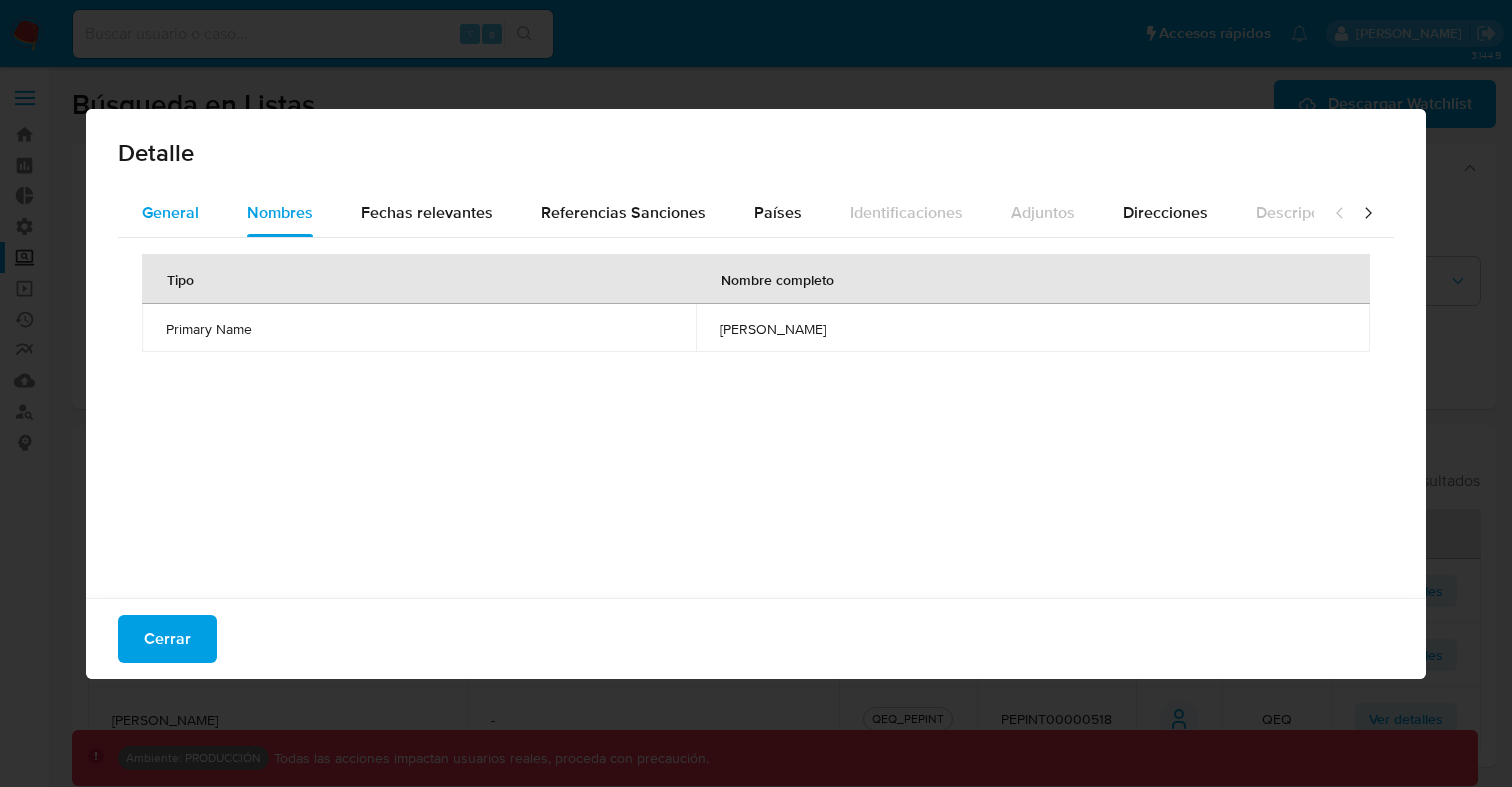 click on "General" at bounding box center (170, 212) 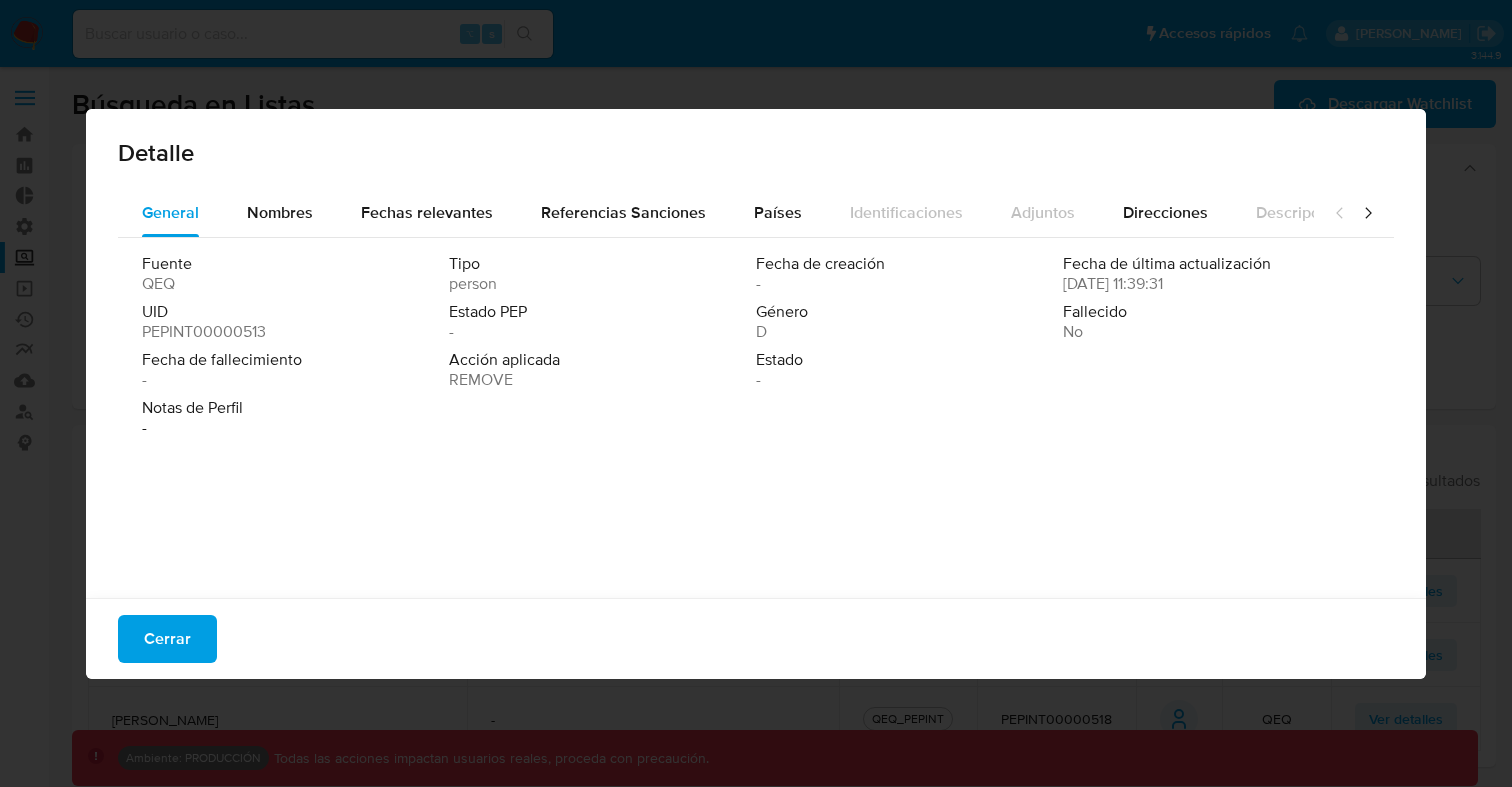 click 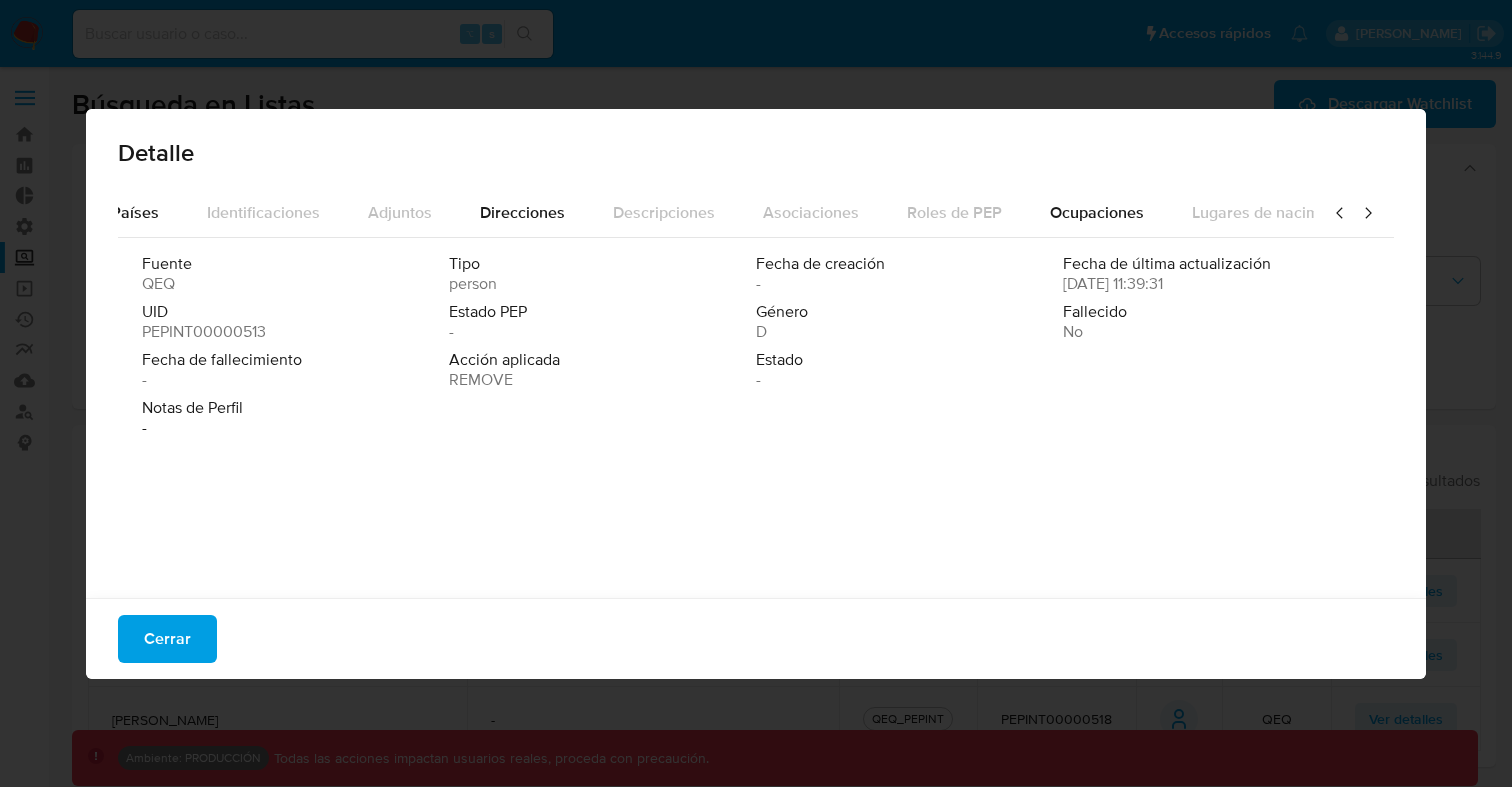 scroll, scrollTop: 0, scrollLeft: 692, axis: horizontal 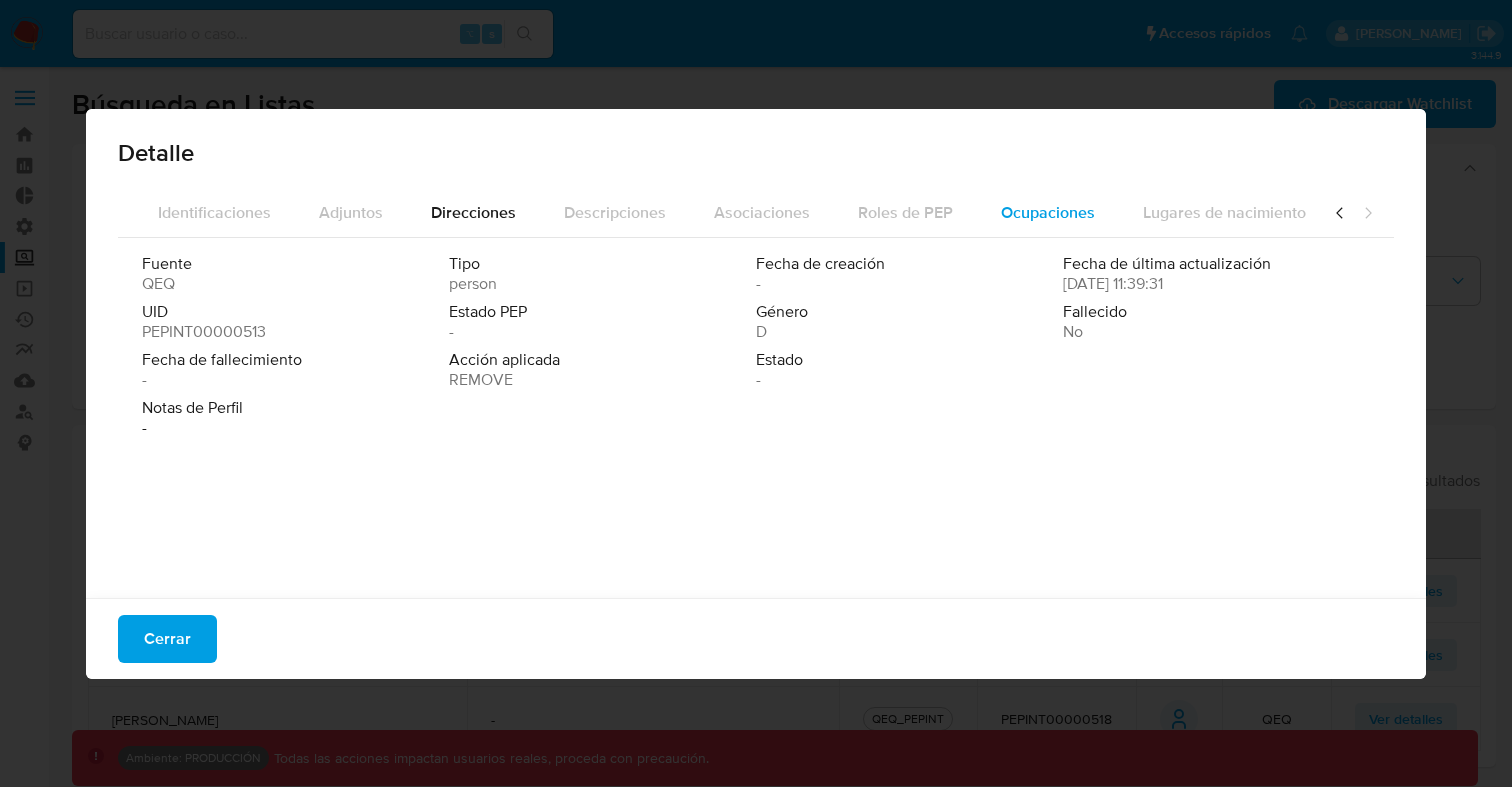 click on "Ocupaciones" at bounding box center [1048, 212] 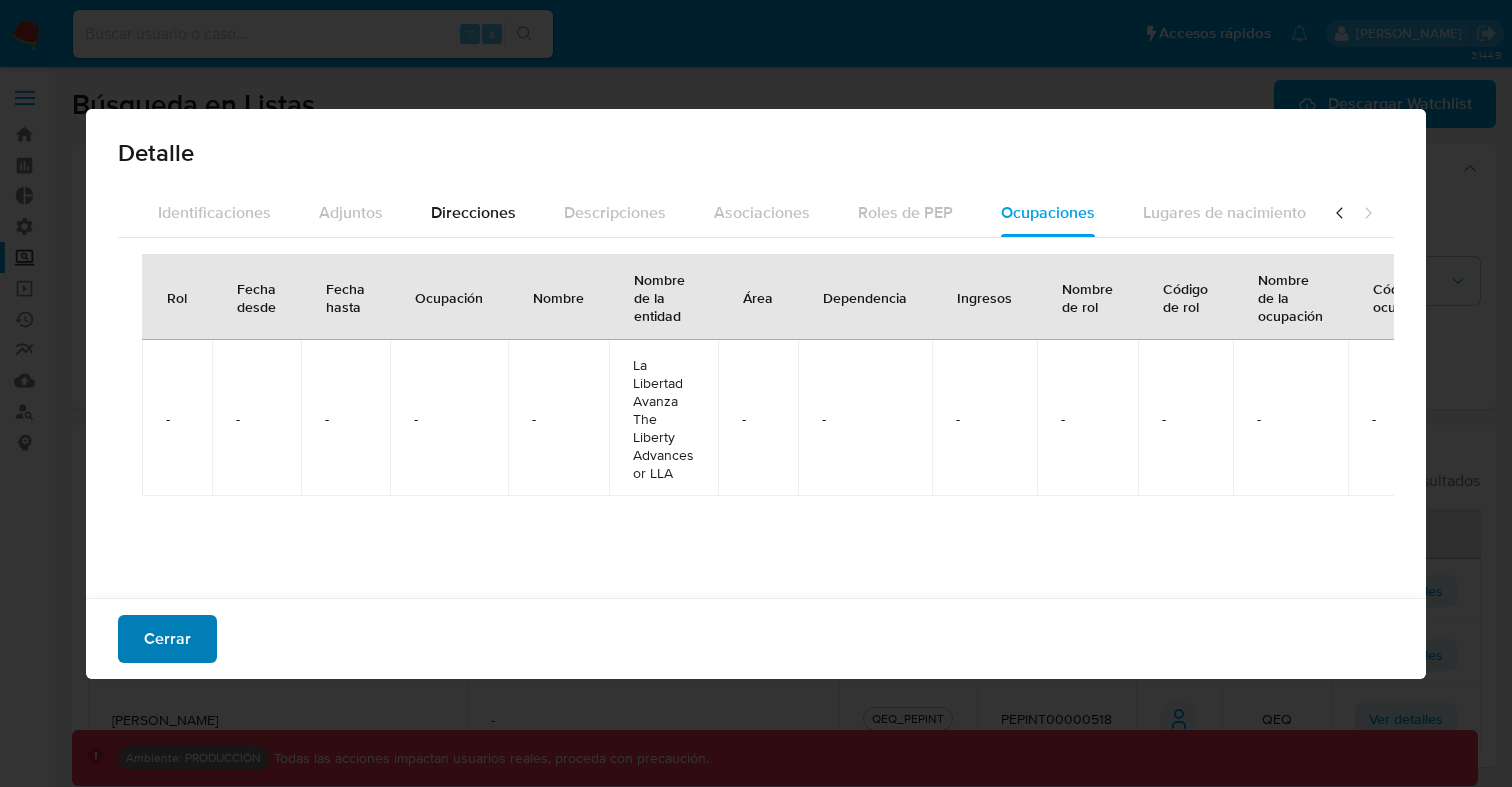 click on "Cerrar" at bounding box center (167, 639) 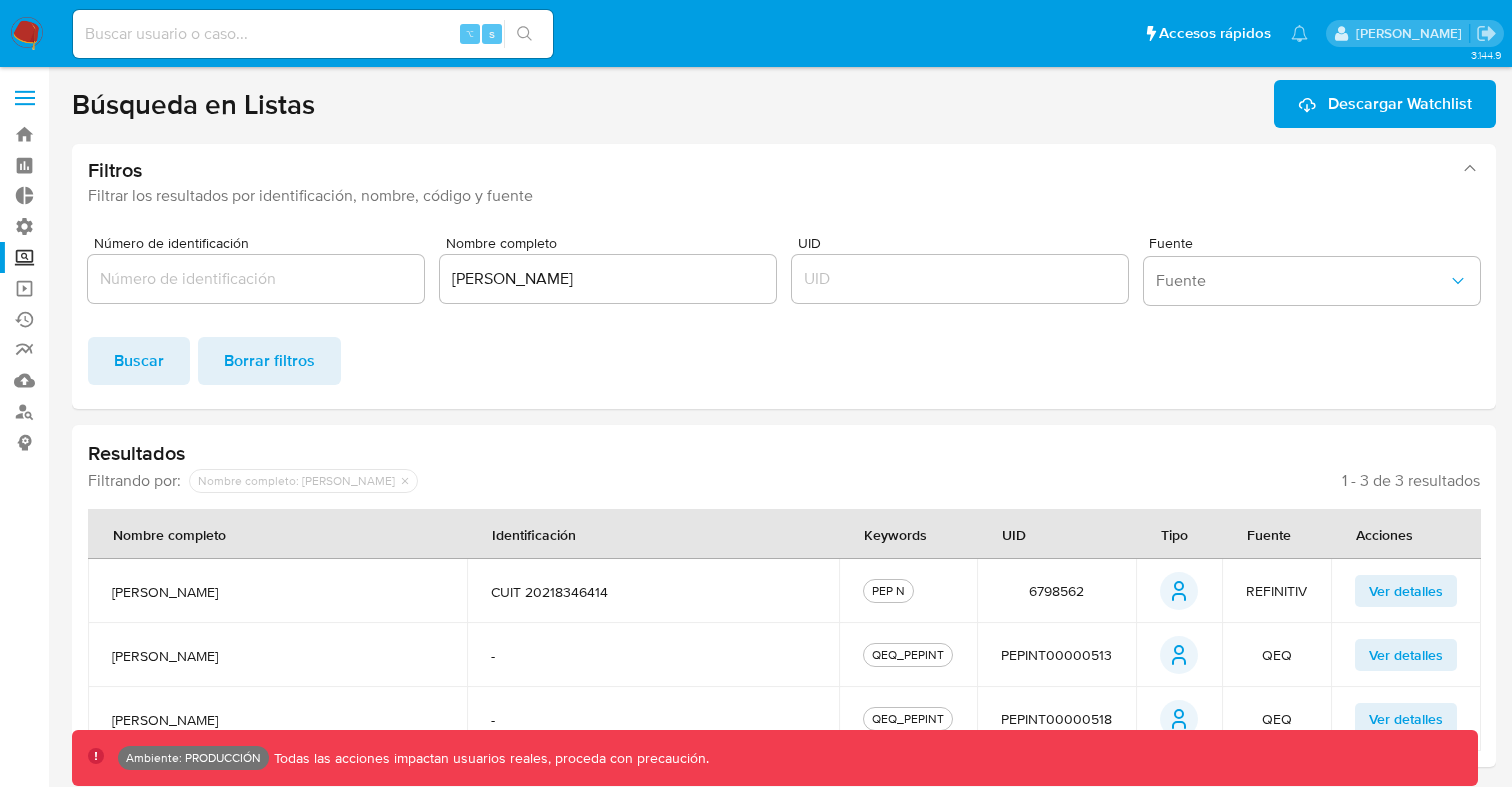 click on "Ver detalles" at bounding box center (1406, 655) 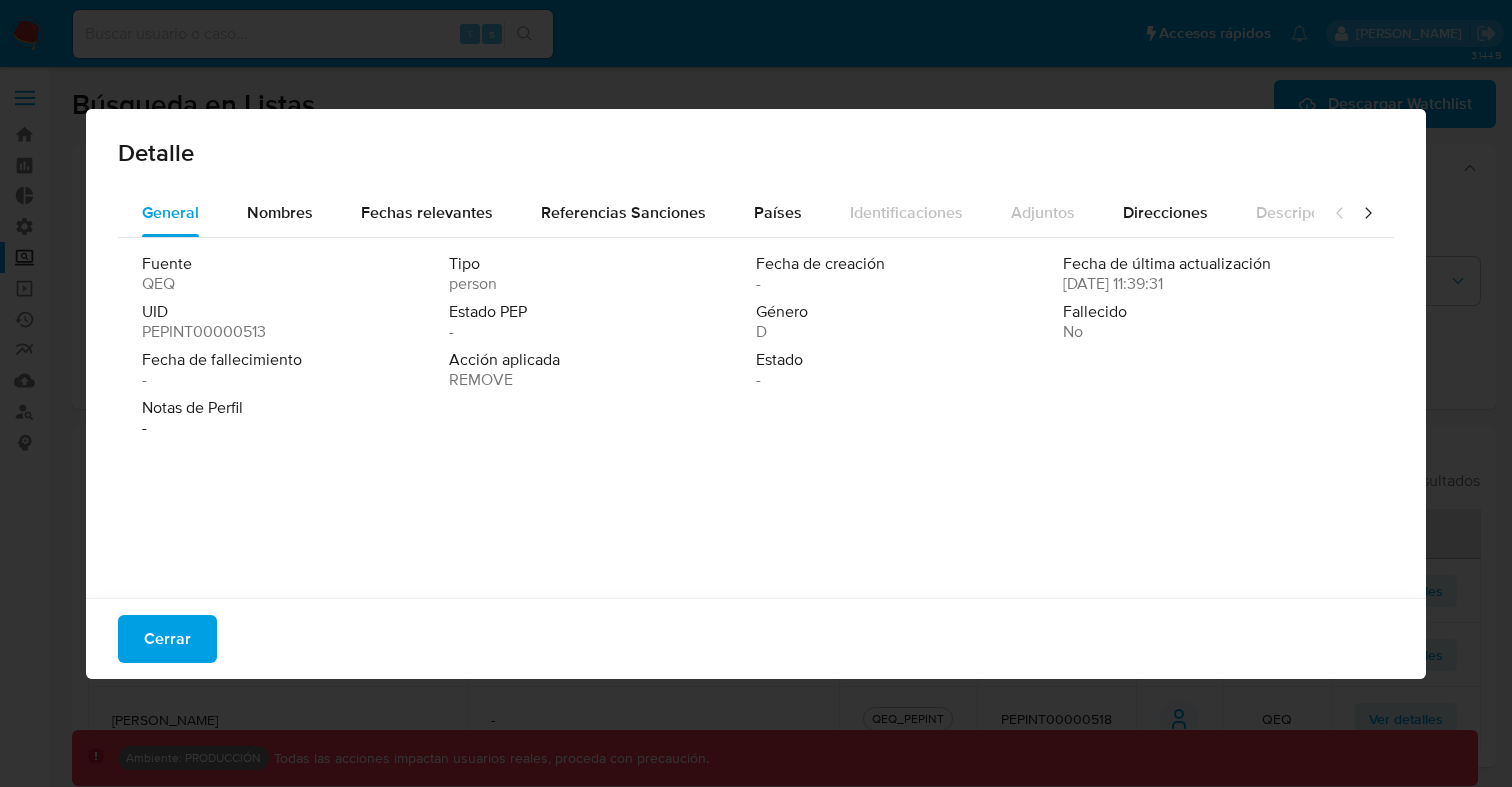 click 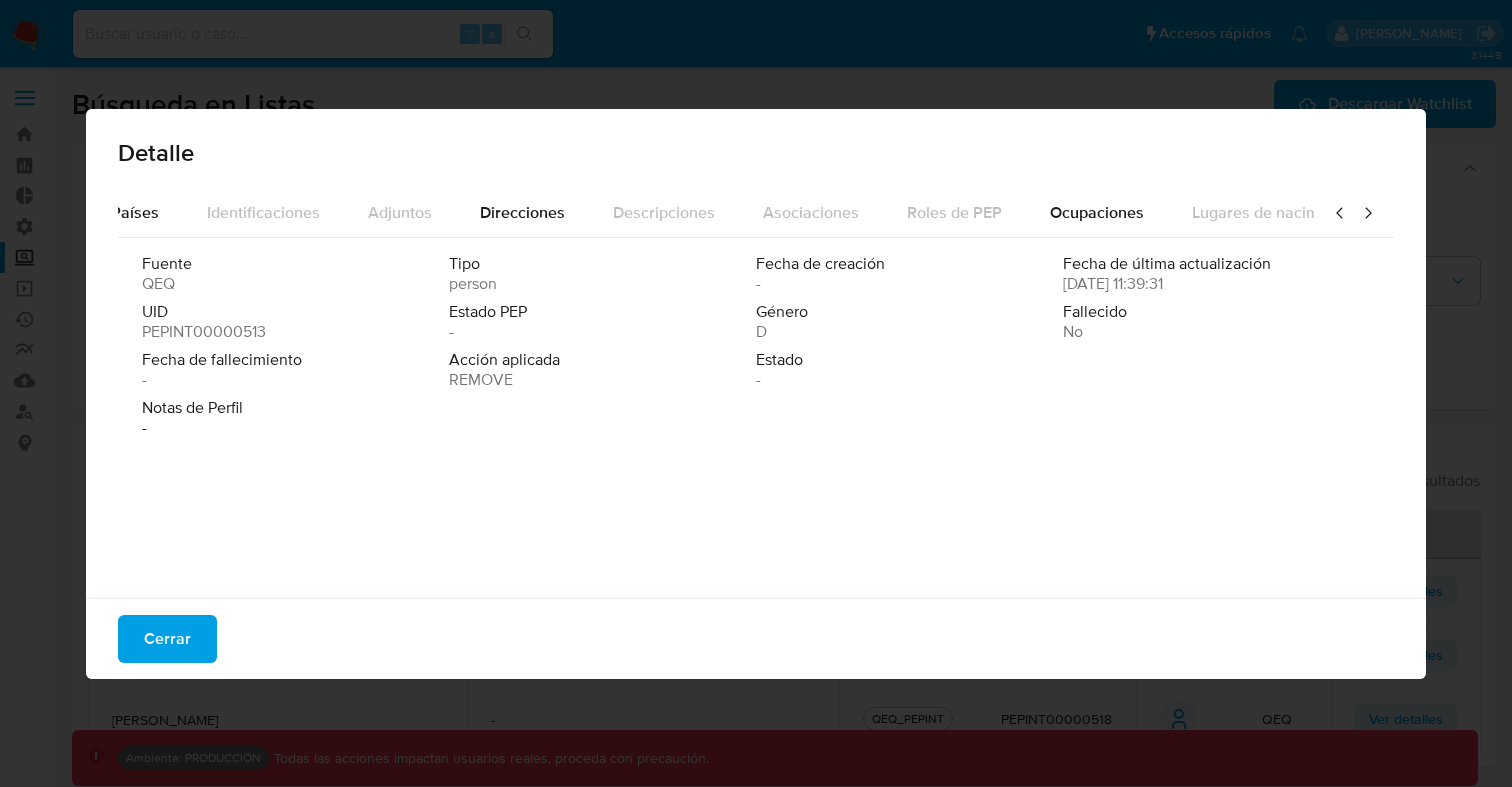 scroll, scrollTop: 0, scrollLeft: 692, axis: horizontal 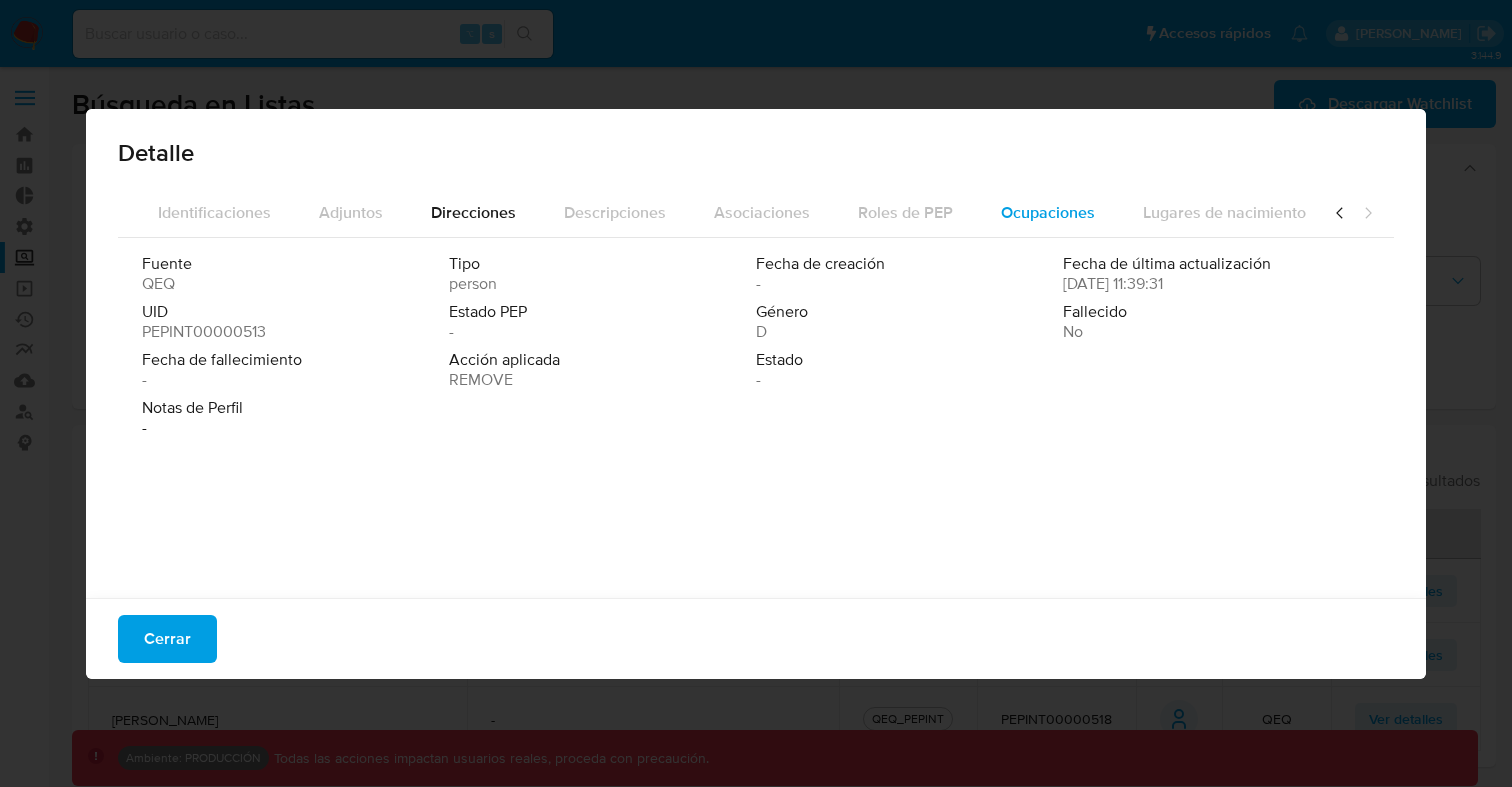 click on "Ocupaciones" at bounding box center [1048, 212] 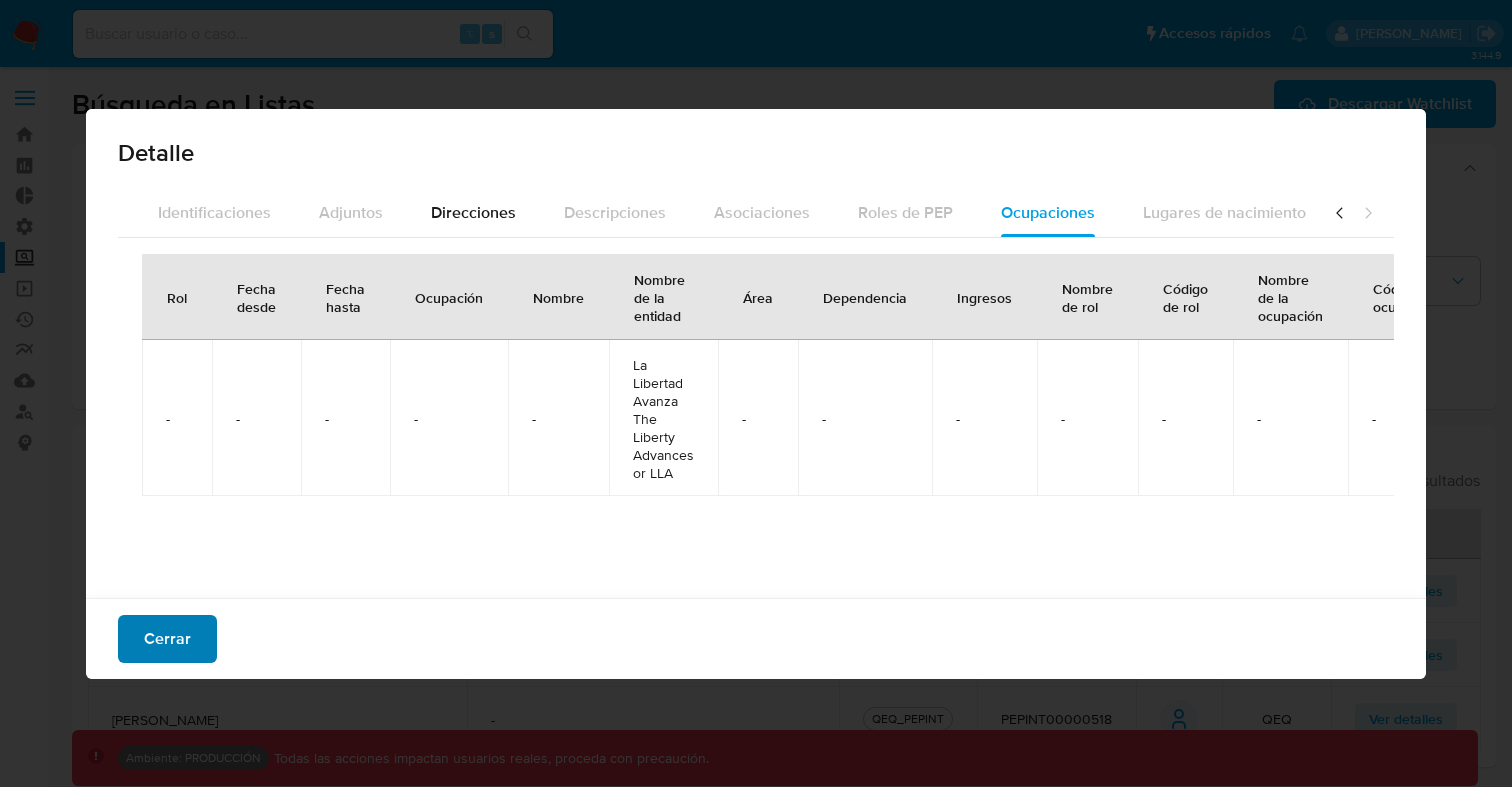 click on "Cerrar" at bounding box center [167, 639] 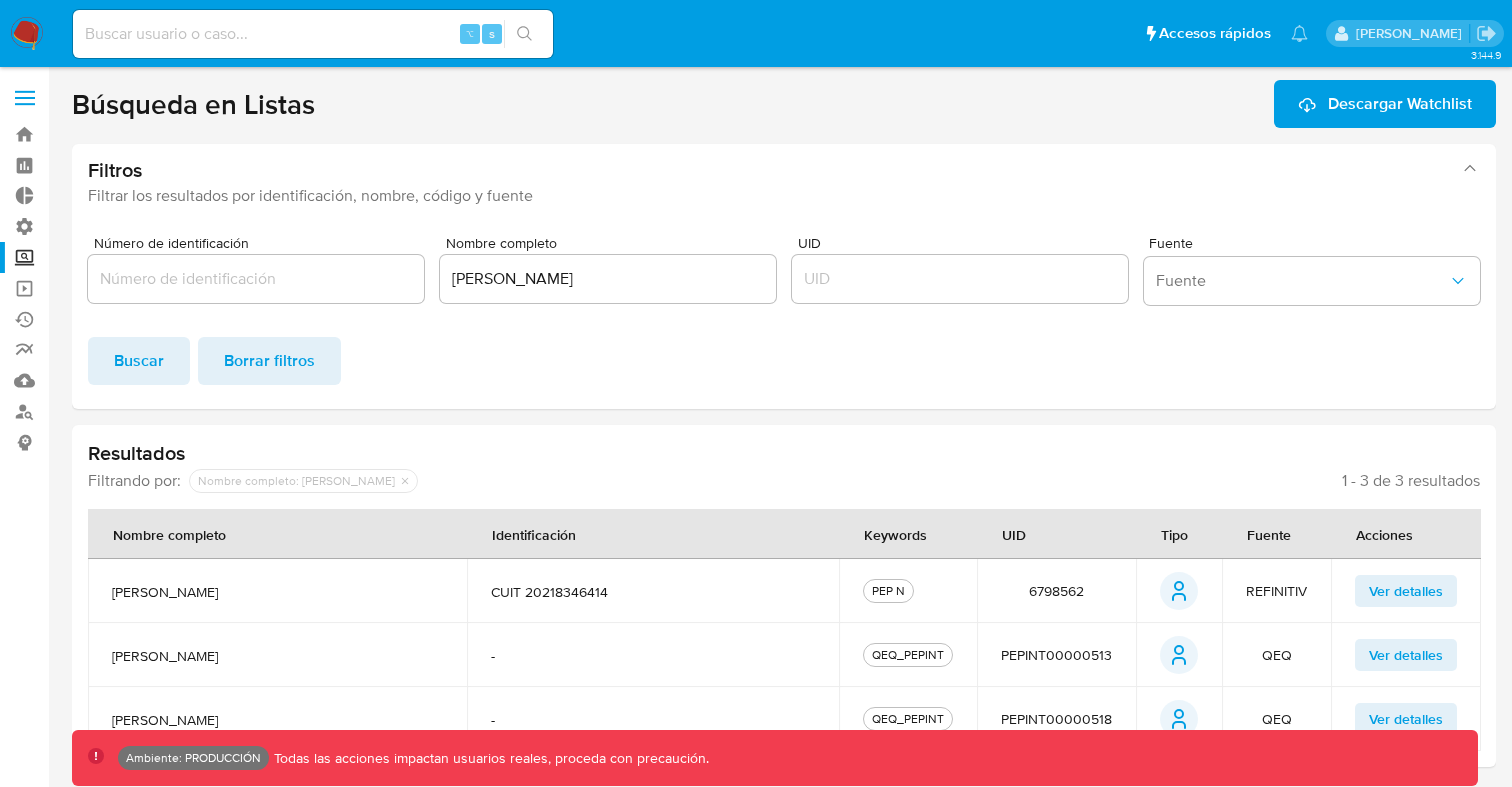 click on "Ver detalles" at bounding box center [1406, 719] 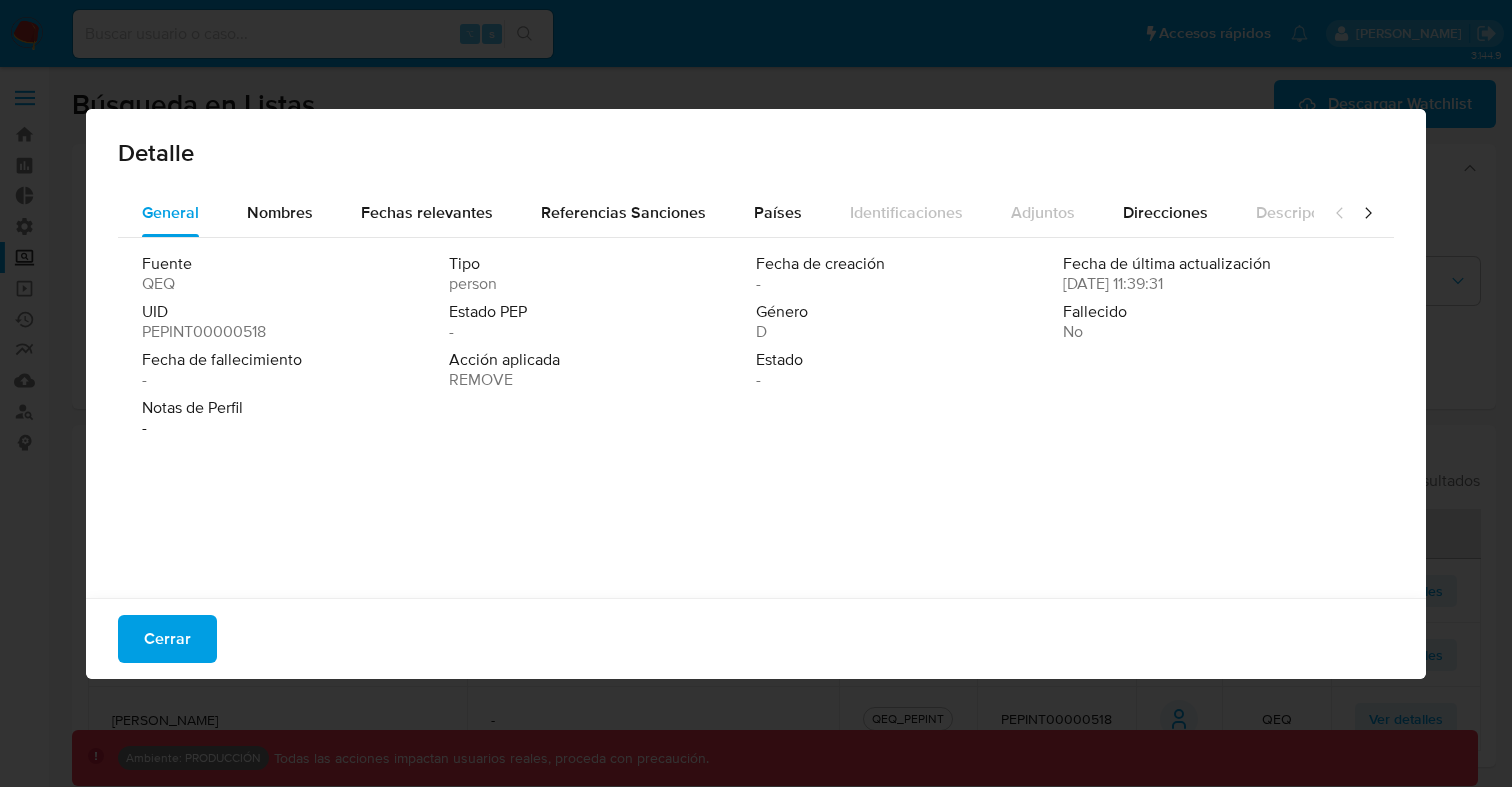 click 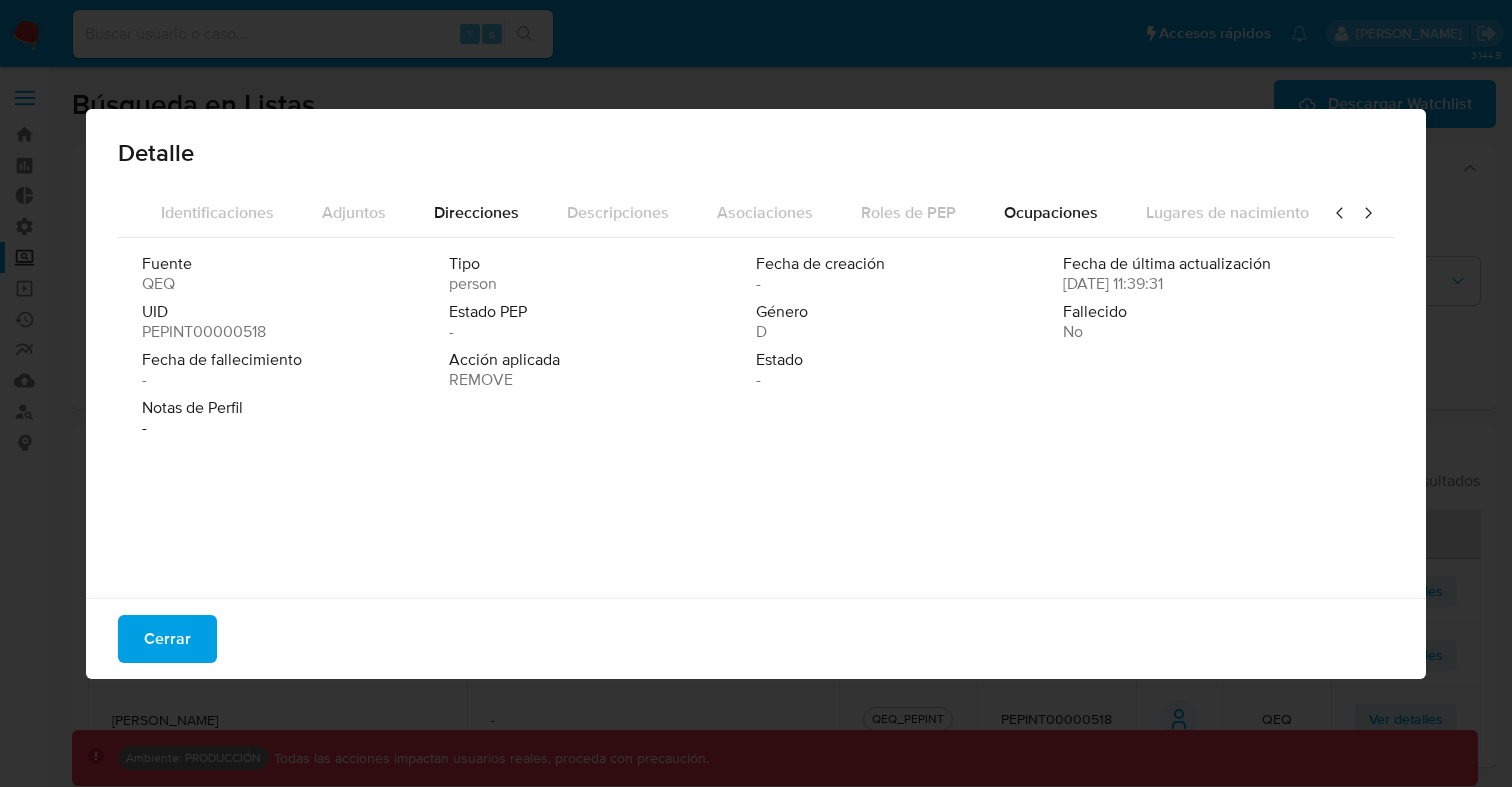 scroll, scrollTop: 0, scrollLeft: 692, axis: horizontal 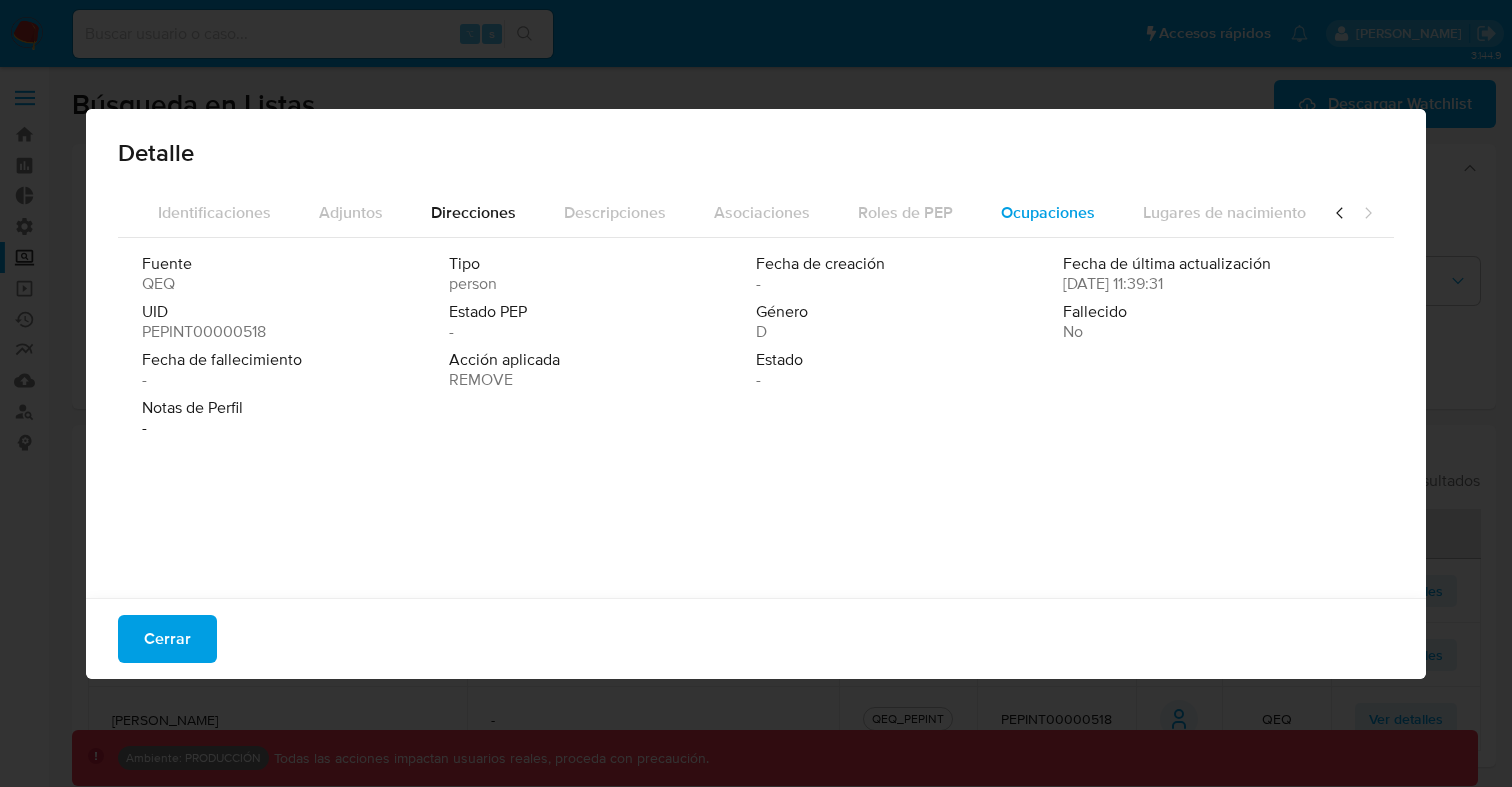 click on "Ocupaciones" at bounding box center (1048, 212) 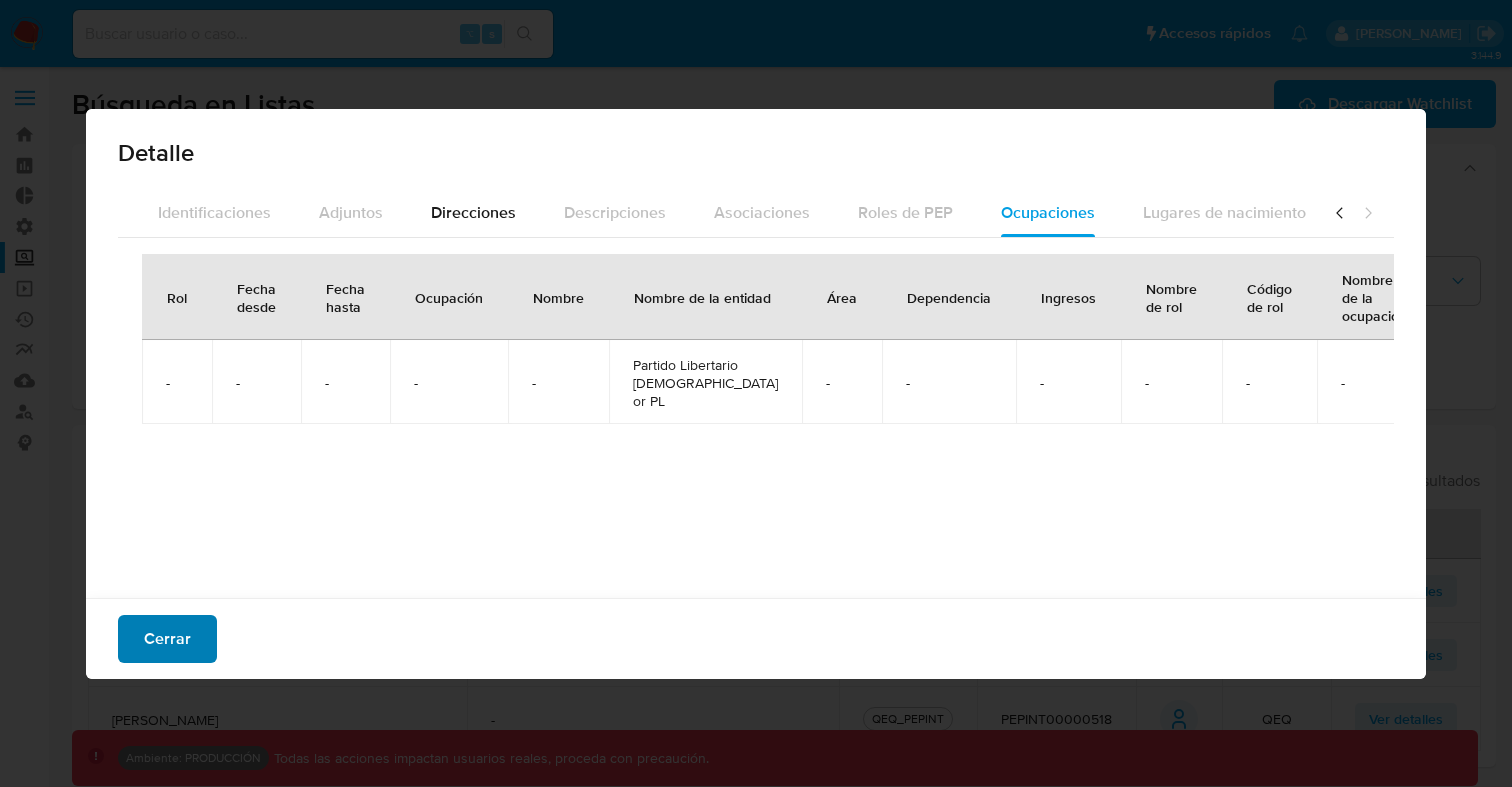 click on "Cerrar" at bounding box center (167, 639) 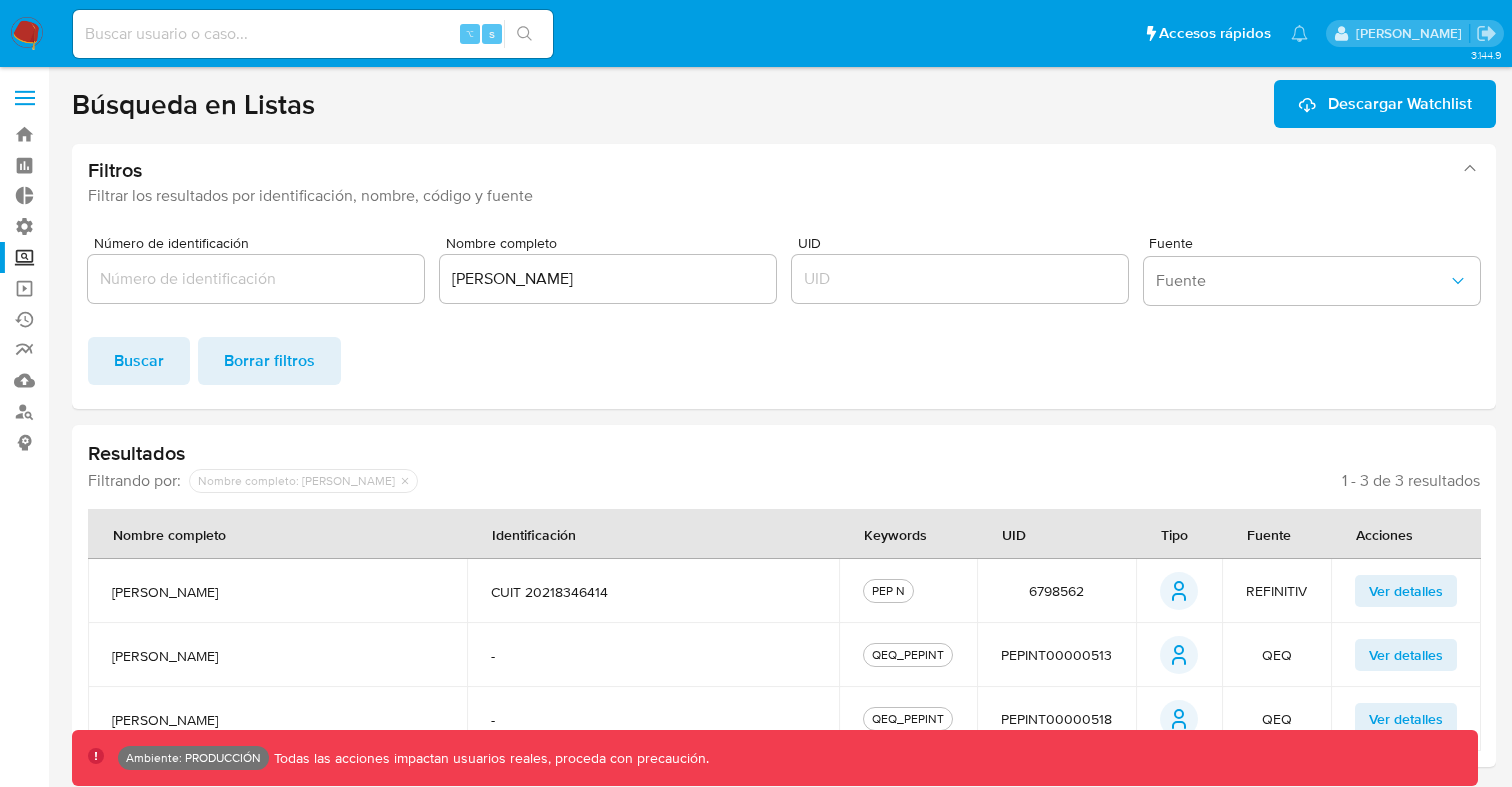 click on "Ver detalles" at bounding box center [1406, 591] 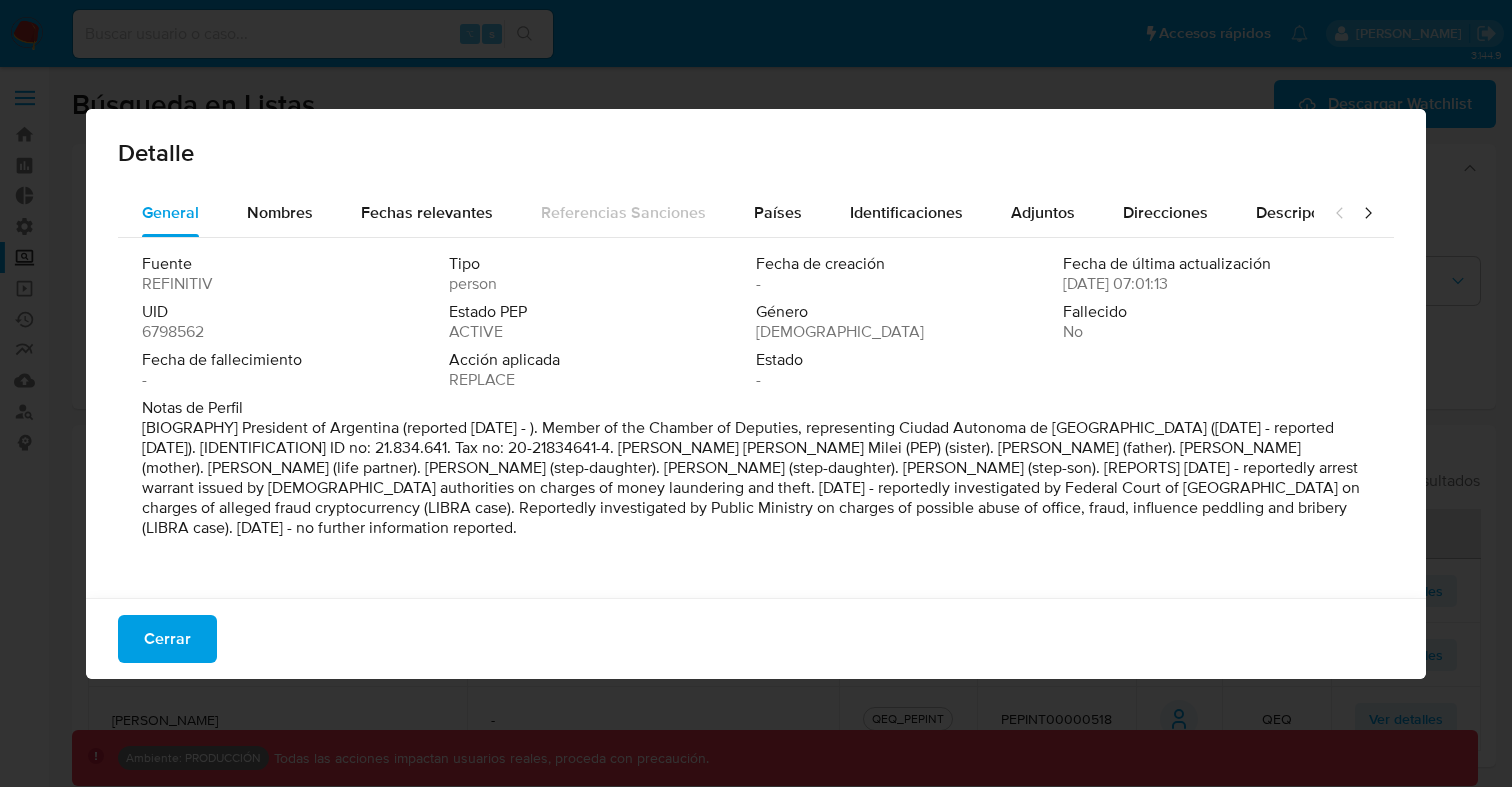 click 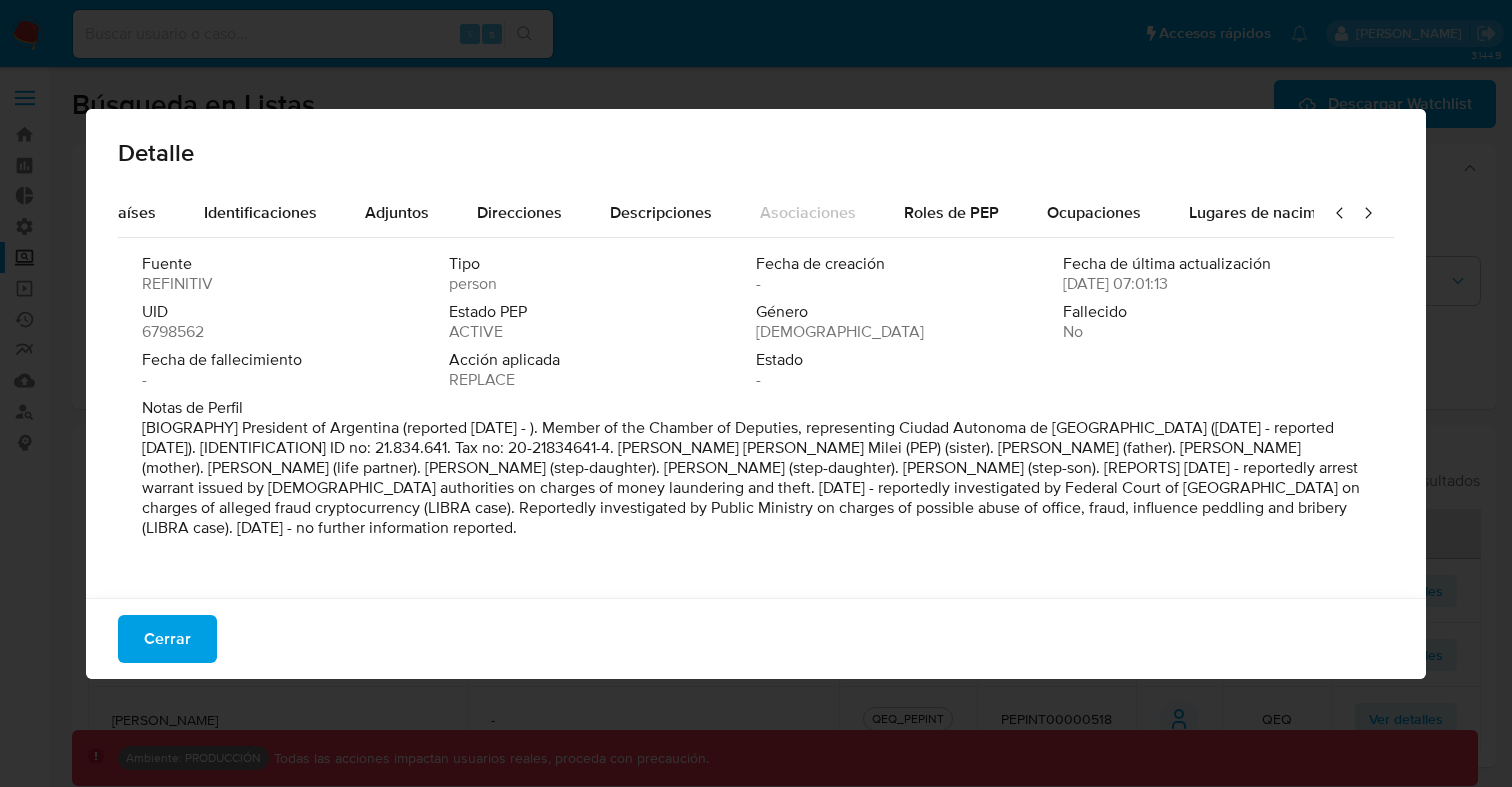 scroll, scrollTop: 0, scrollLeft: 692, axis: horizontal 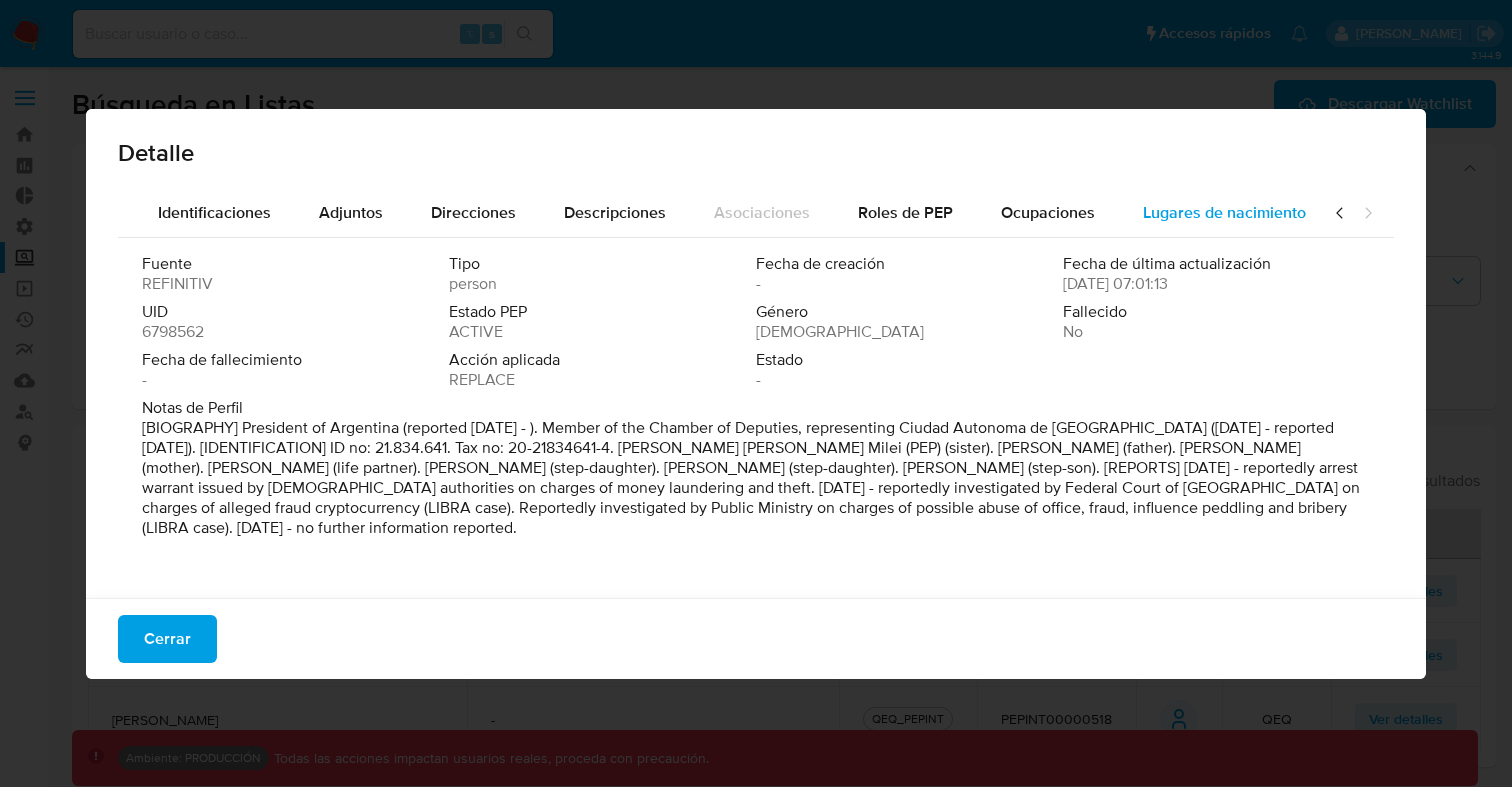 click on "Lugares de nacimiento" at bounding box center [1224, 212] 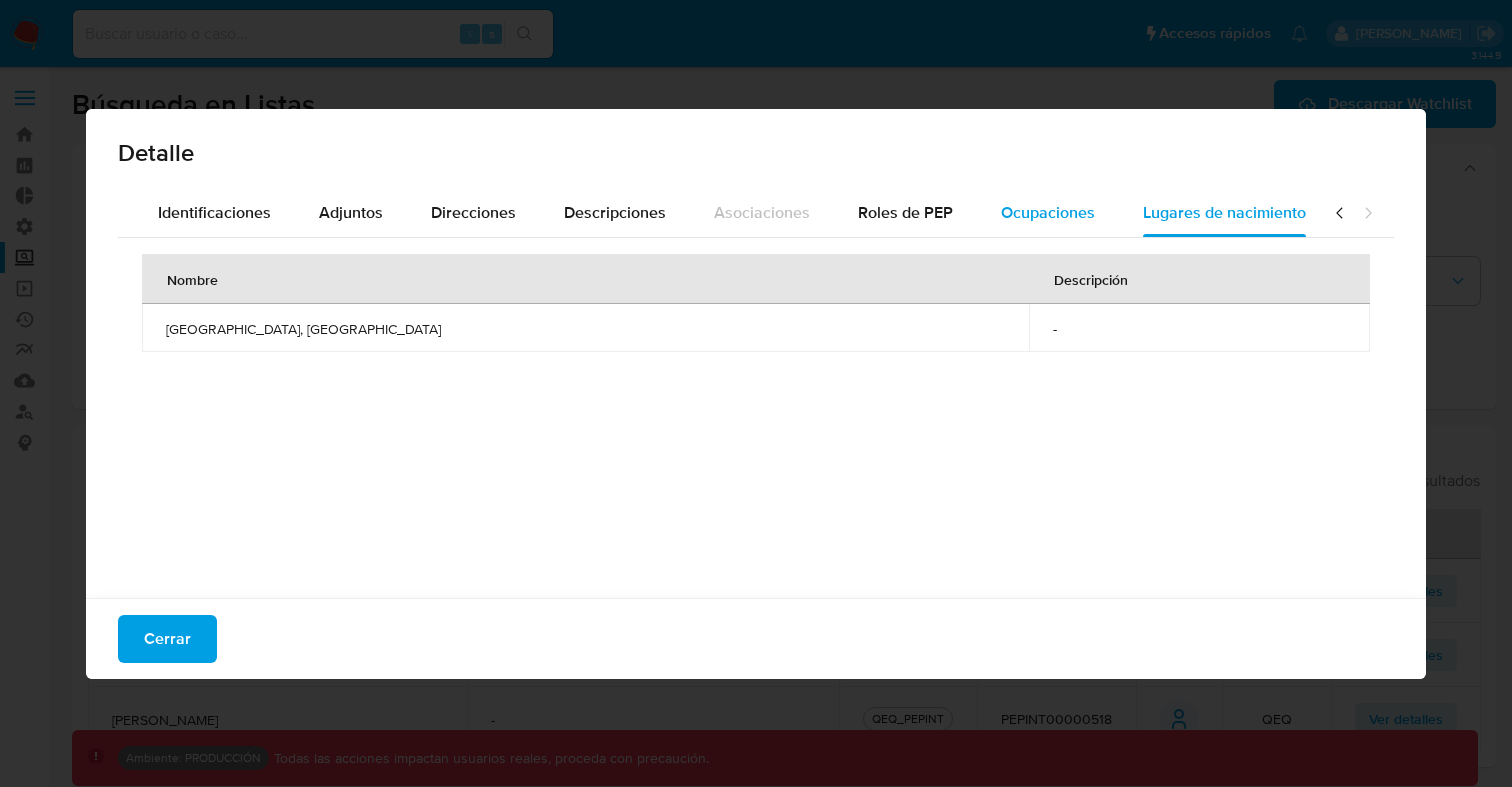 click on "Ocupaciones" at bounding box center [1048, 212] 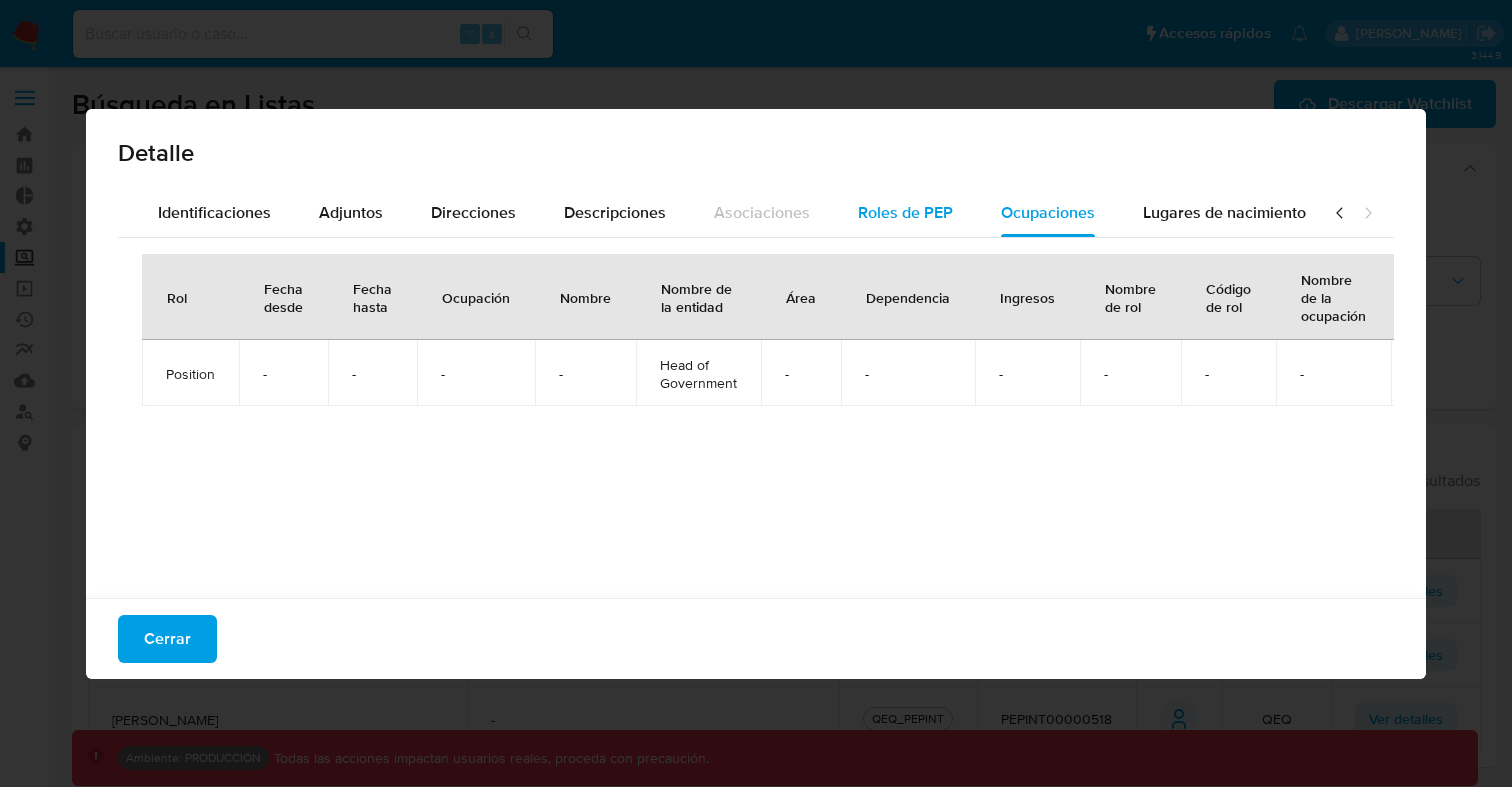 click on "Roles de PEP" at bounding box center [905, 212] 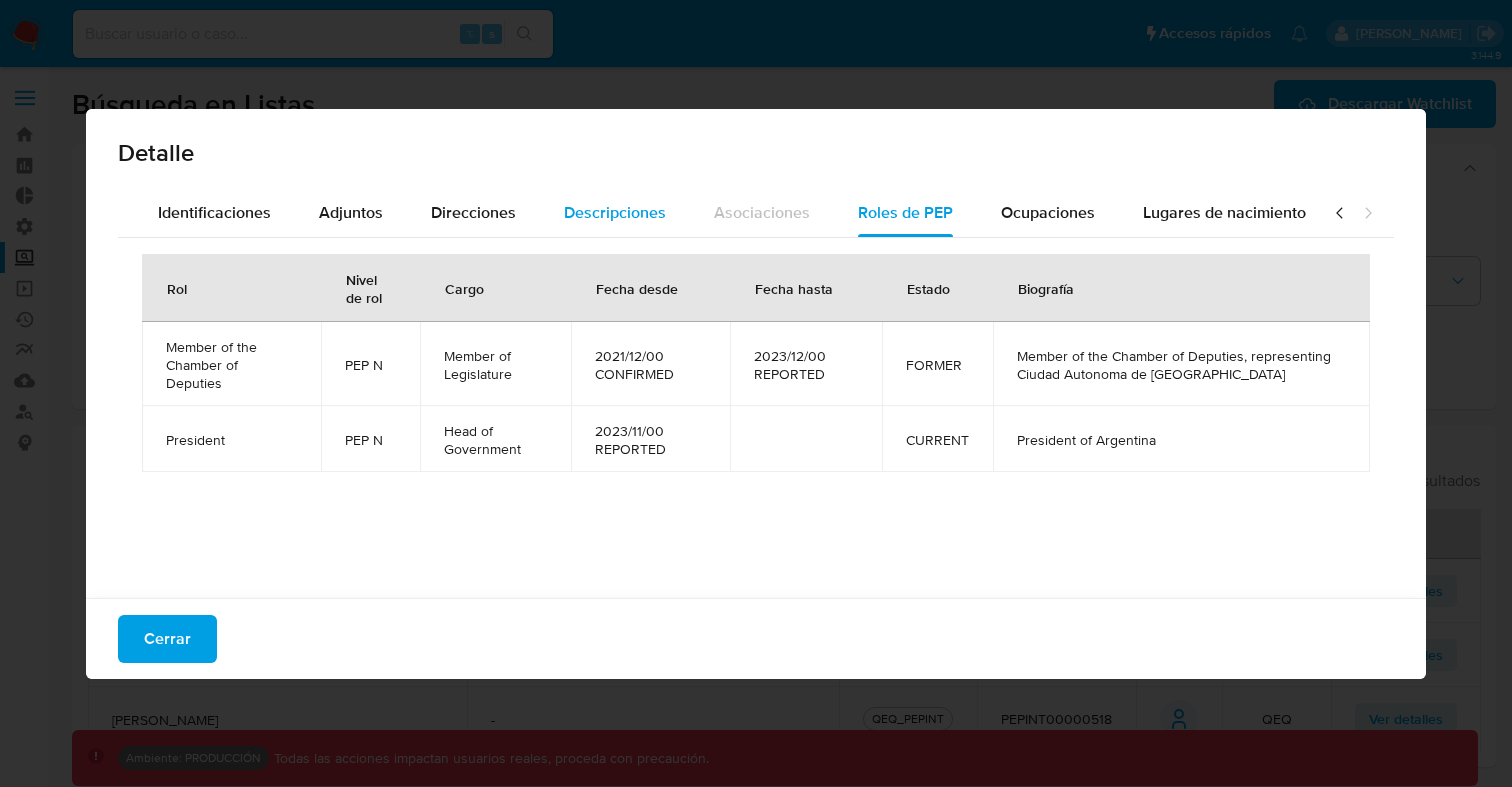 click on "Descripciones" at bounding box center (615, 212) 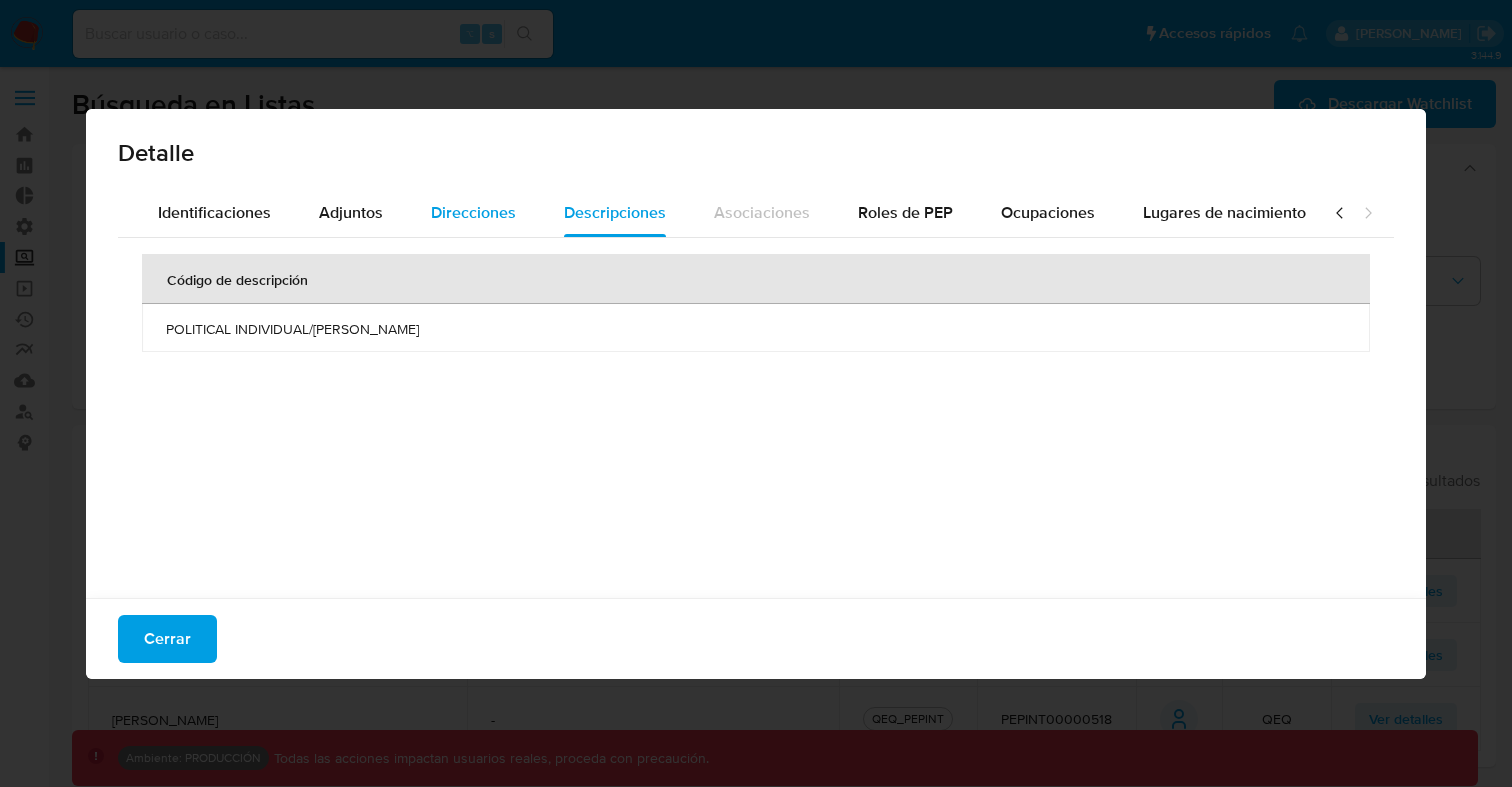 click on "Direcciones" at bounding box center (473, 212) 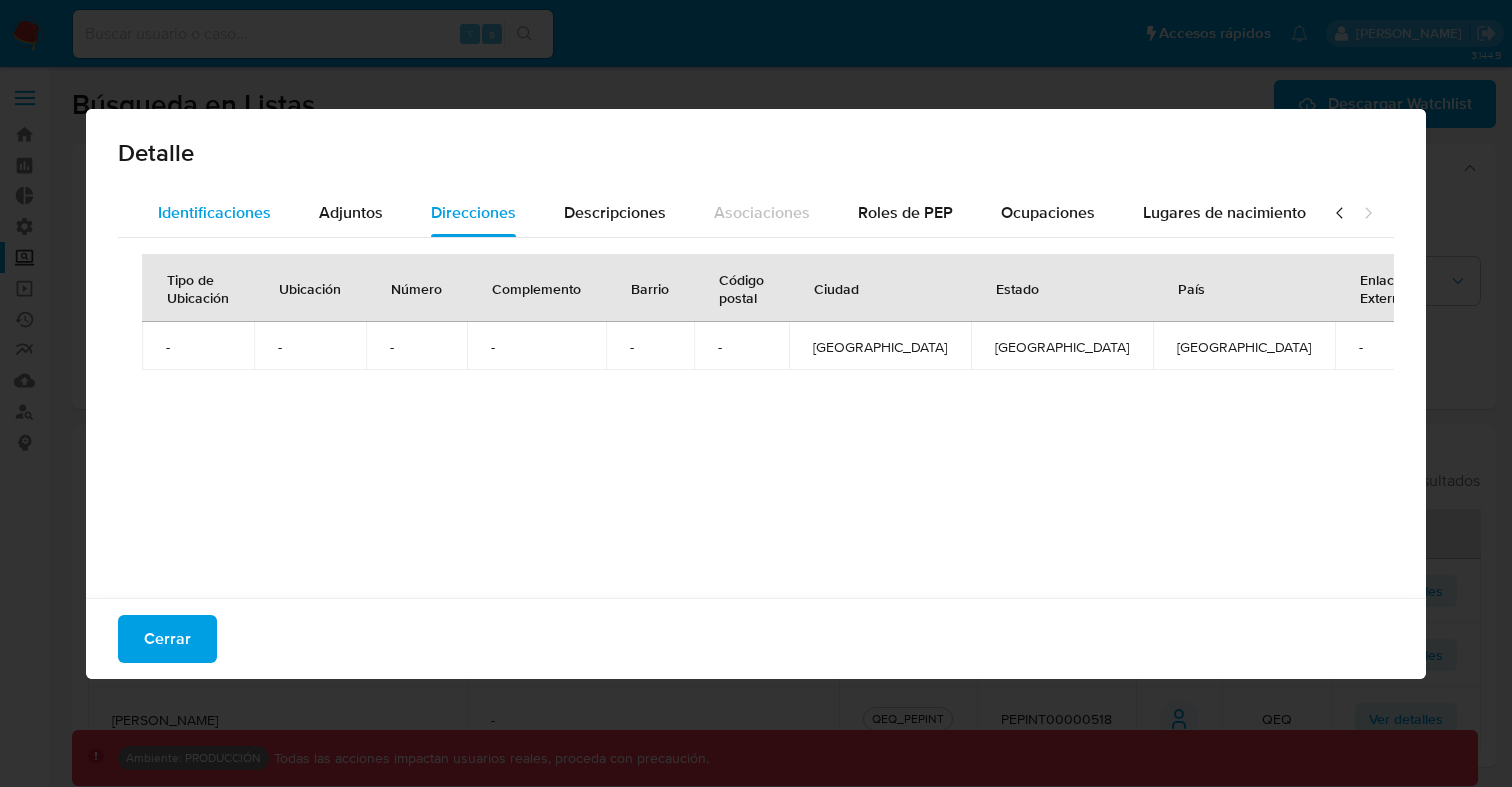 click on "Identificaciones" at bounding box center (214, 212) 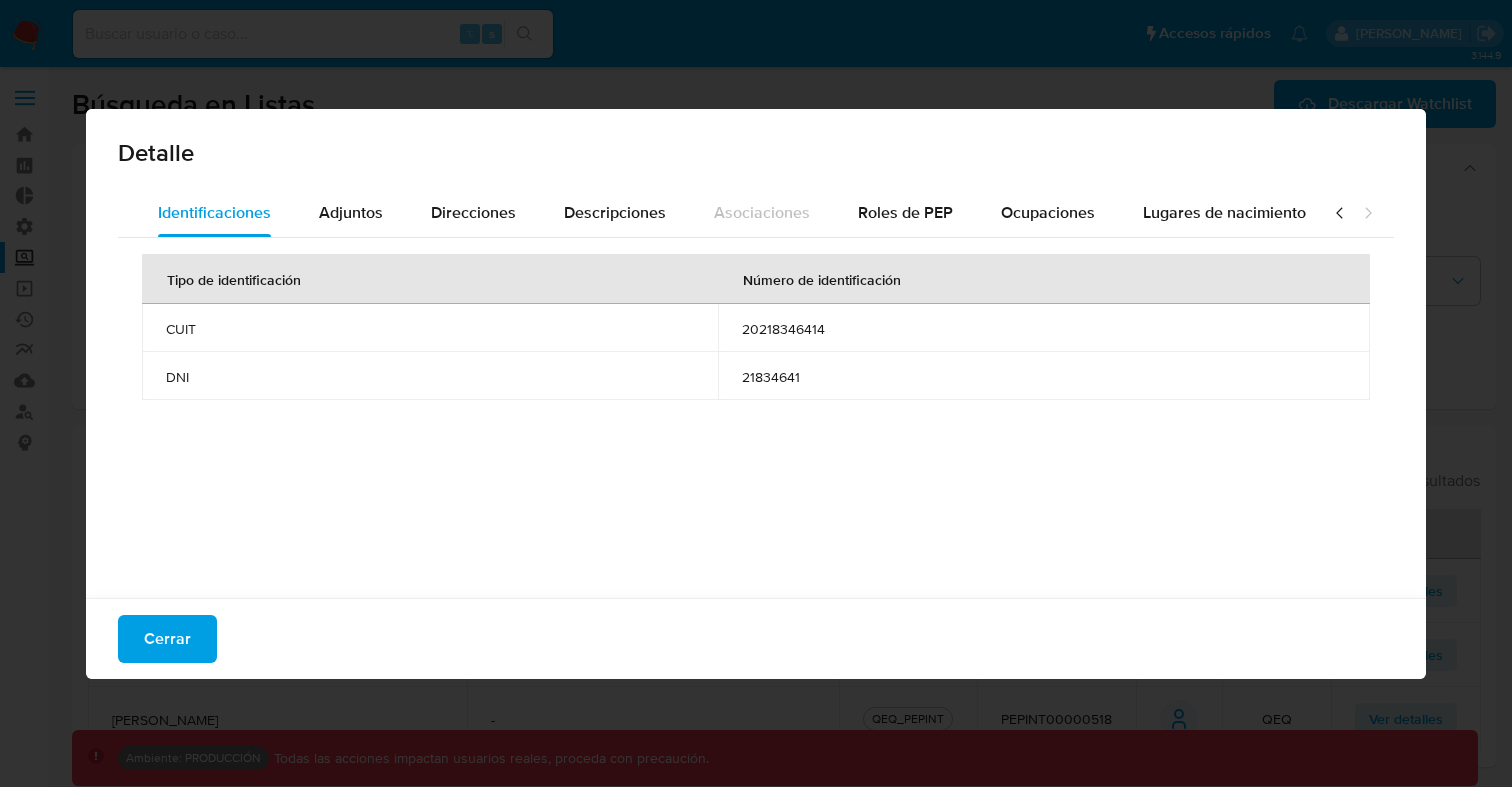 click 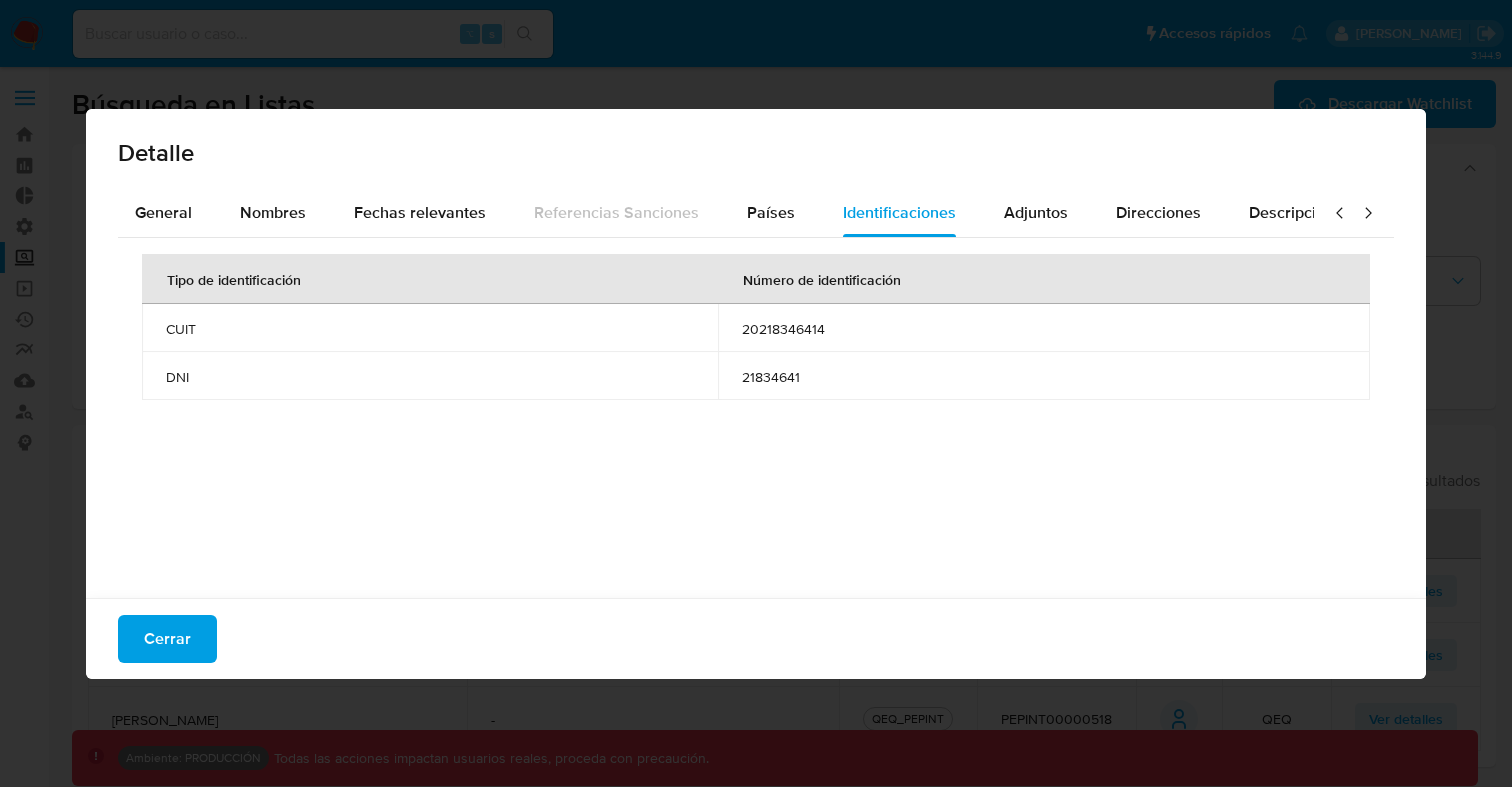 scroll, scrollTop: 0, scrollLeft: 0, axis: both 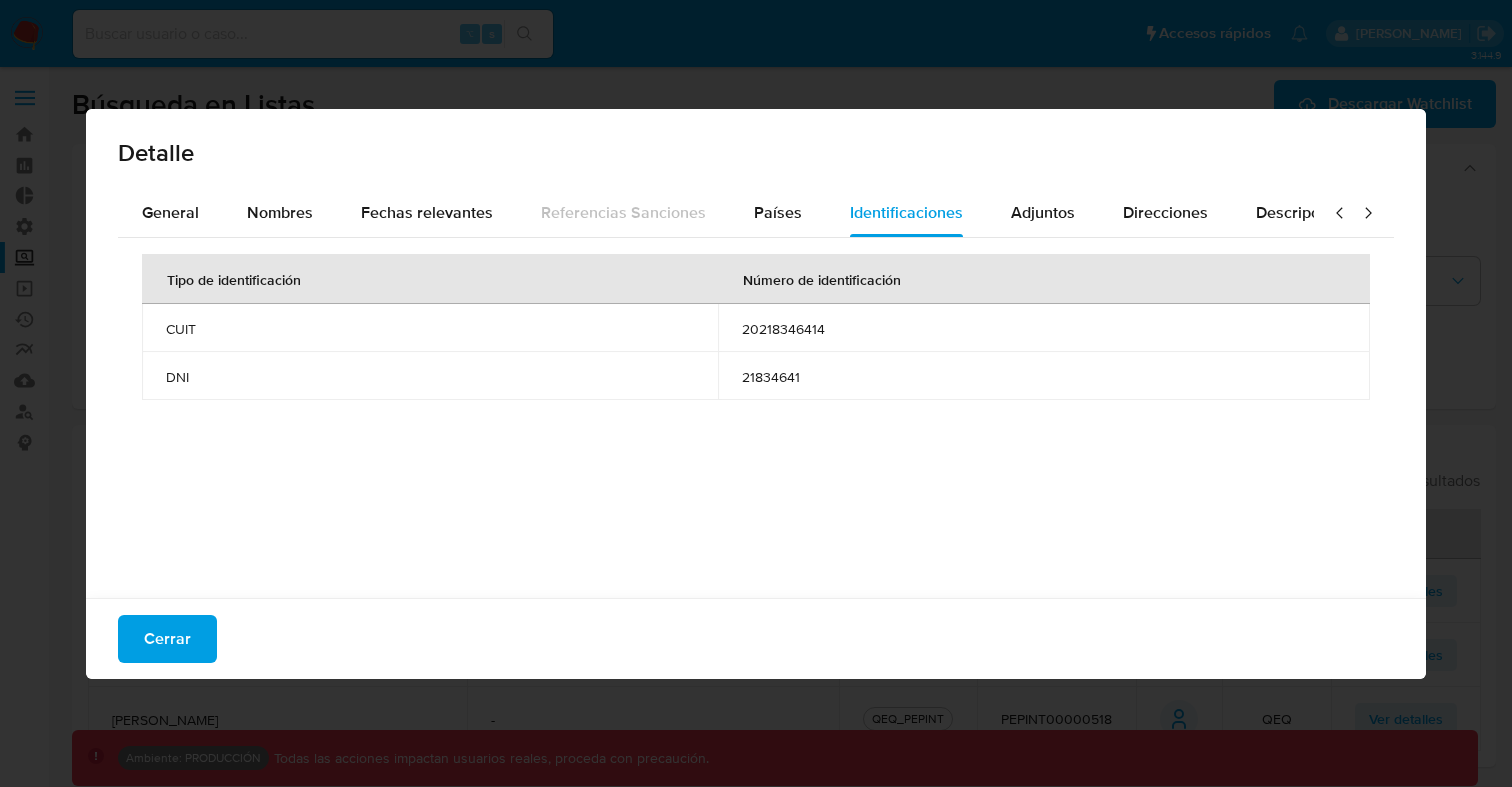 click 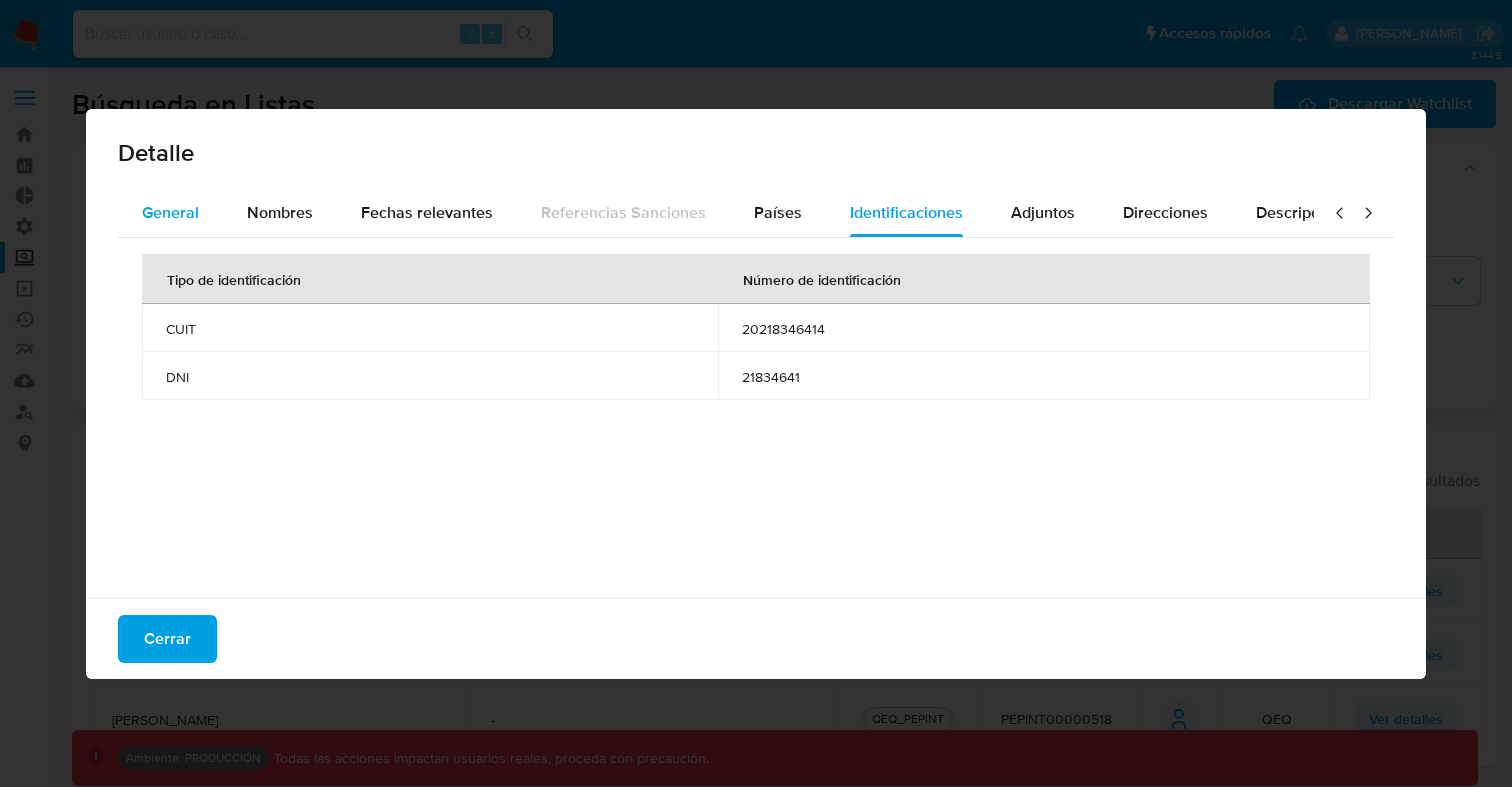 click on "General" at bounding box center [170, 212] 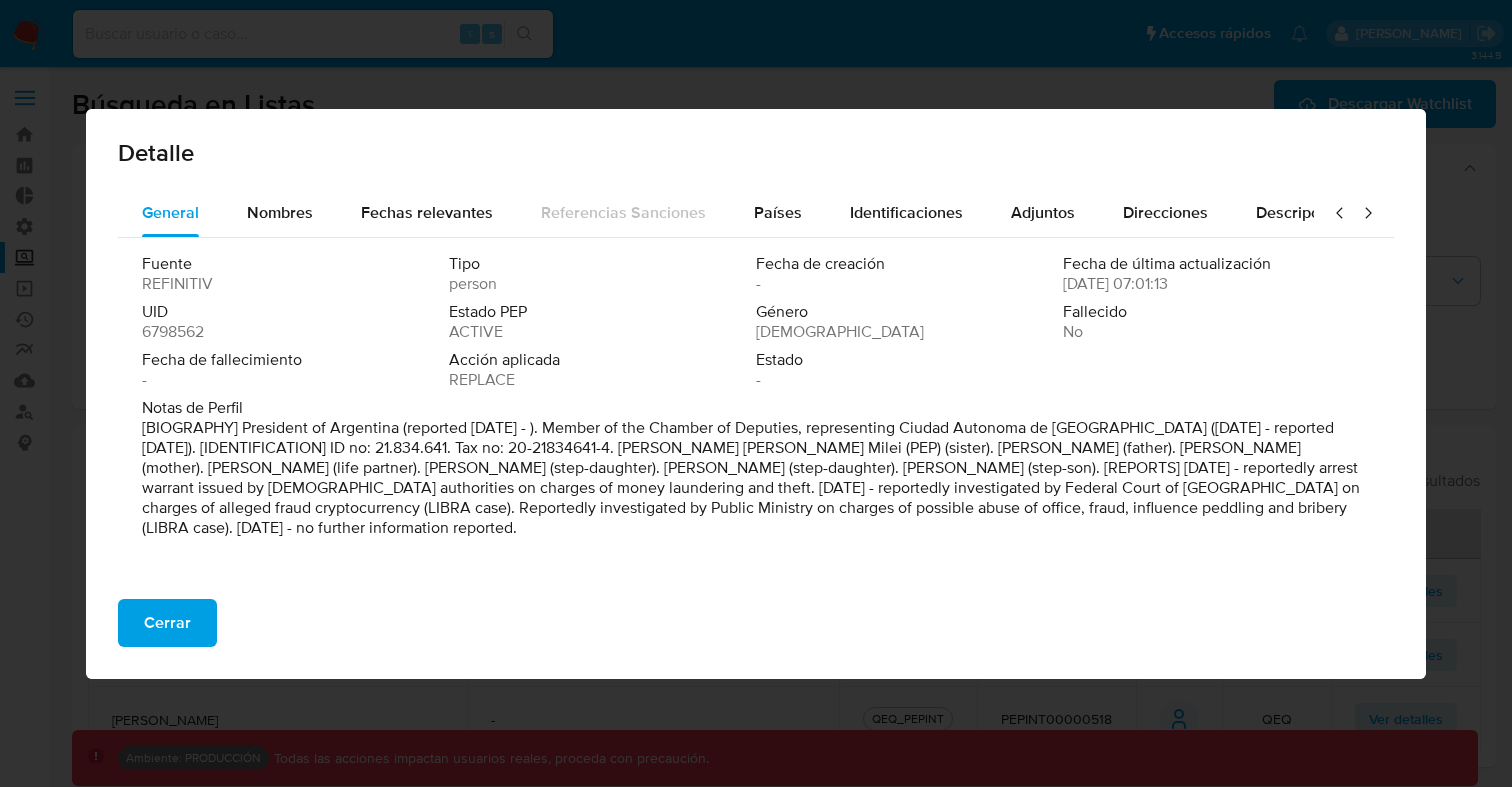 scroll, scrollTop: 21, scrollLeft: 0, axis: vertical 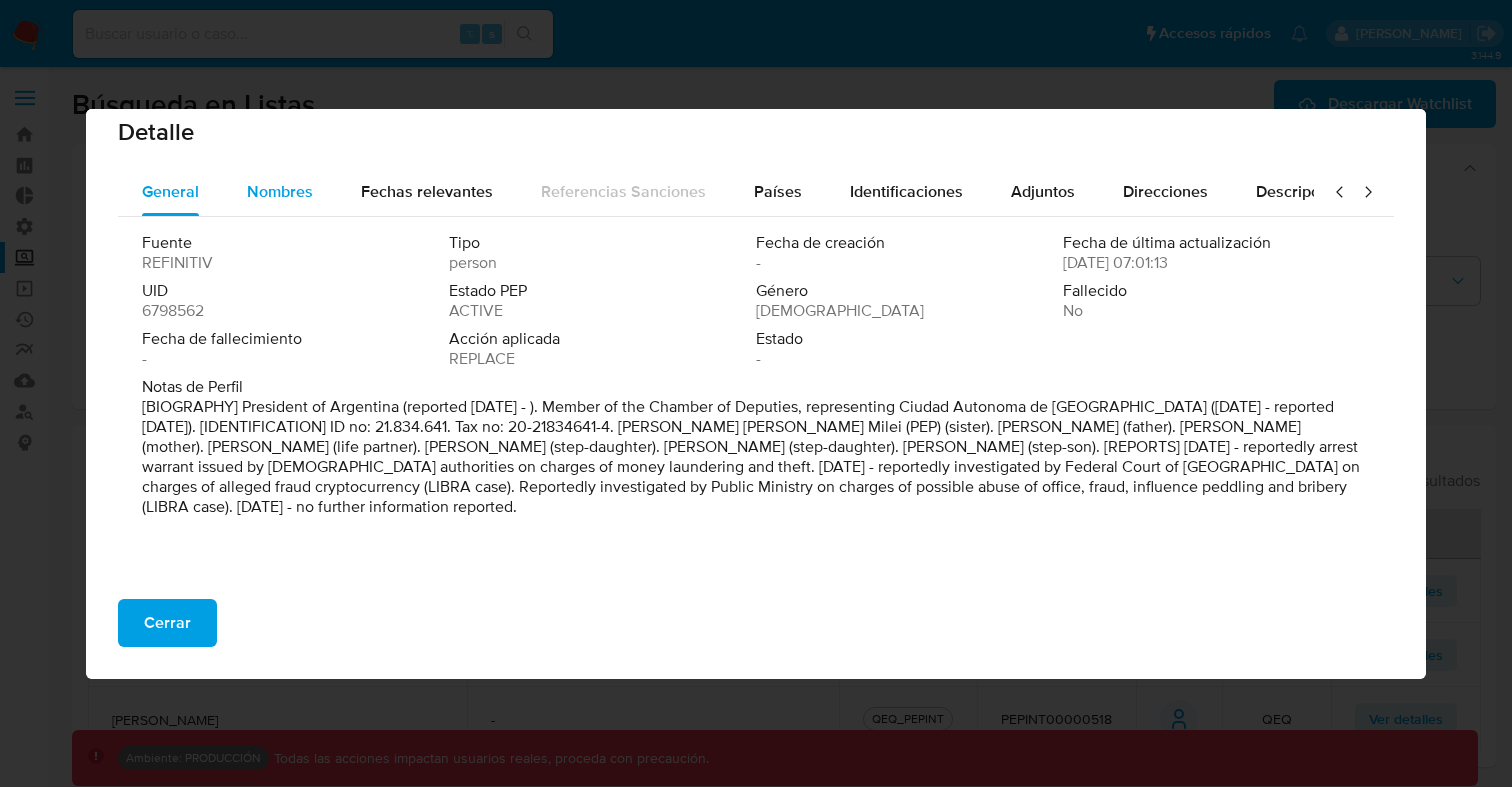 click on "Nombres" at bounding box center (280, 192) 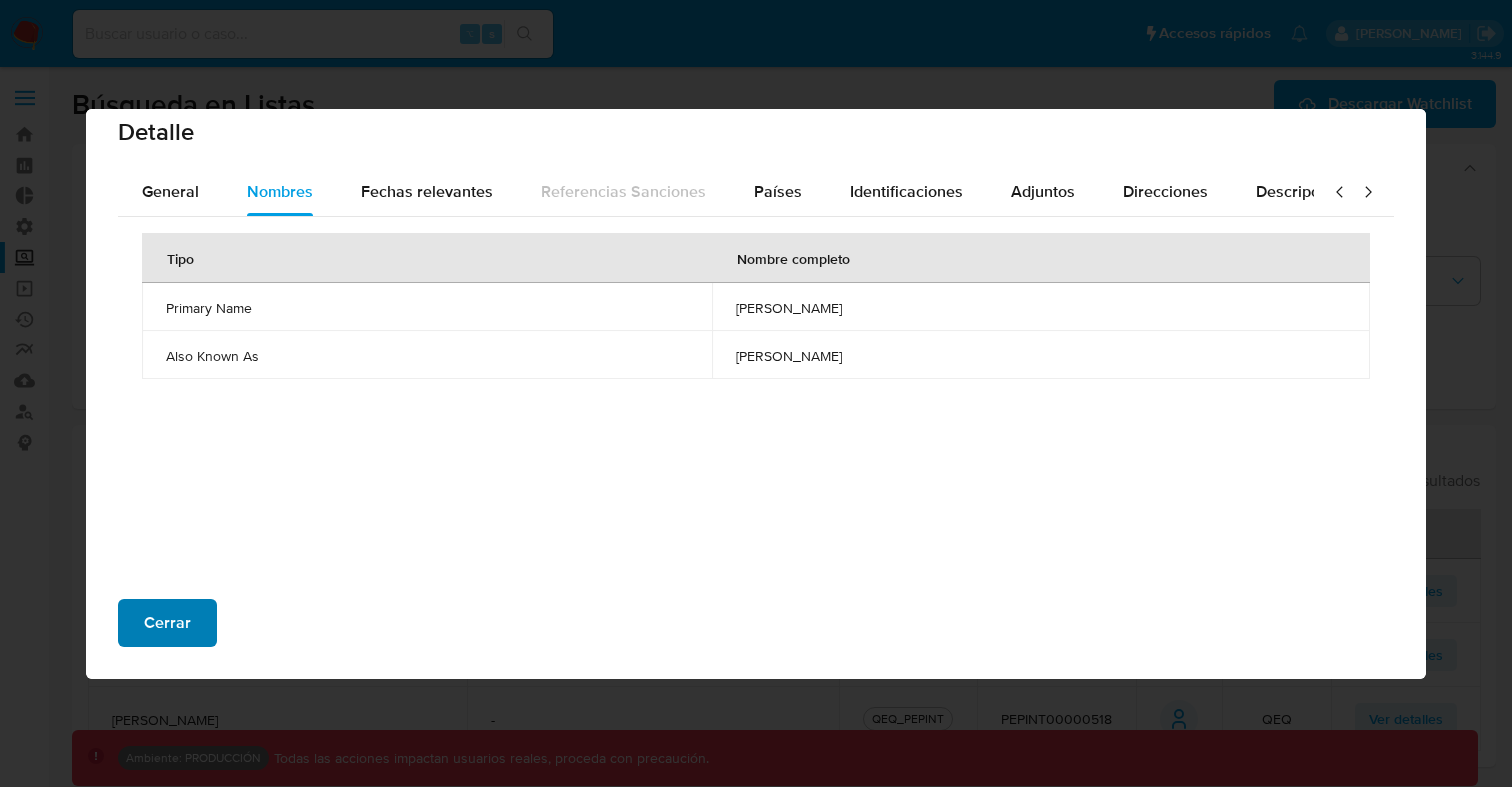 click on "Cerrar" at bounding box center (167, 623) 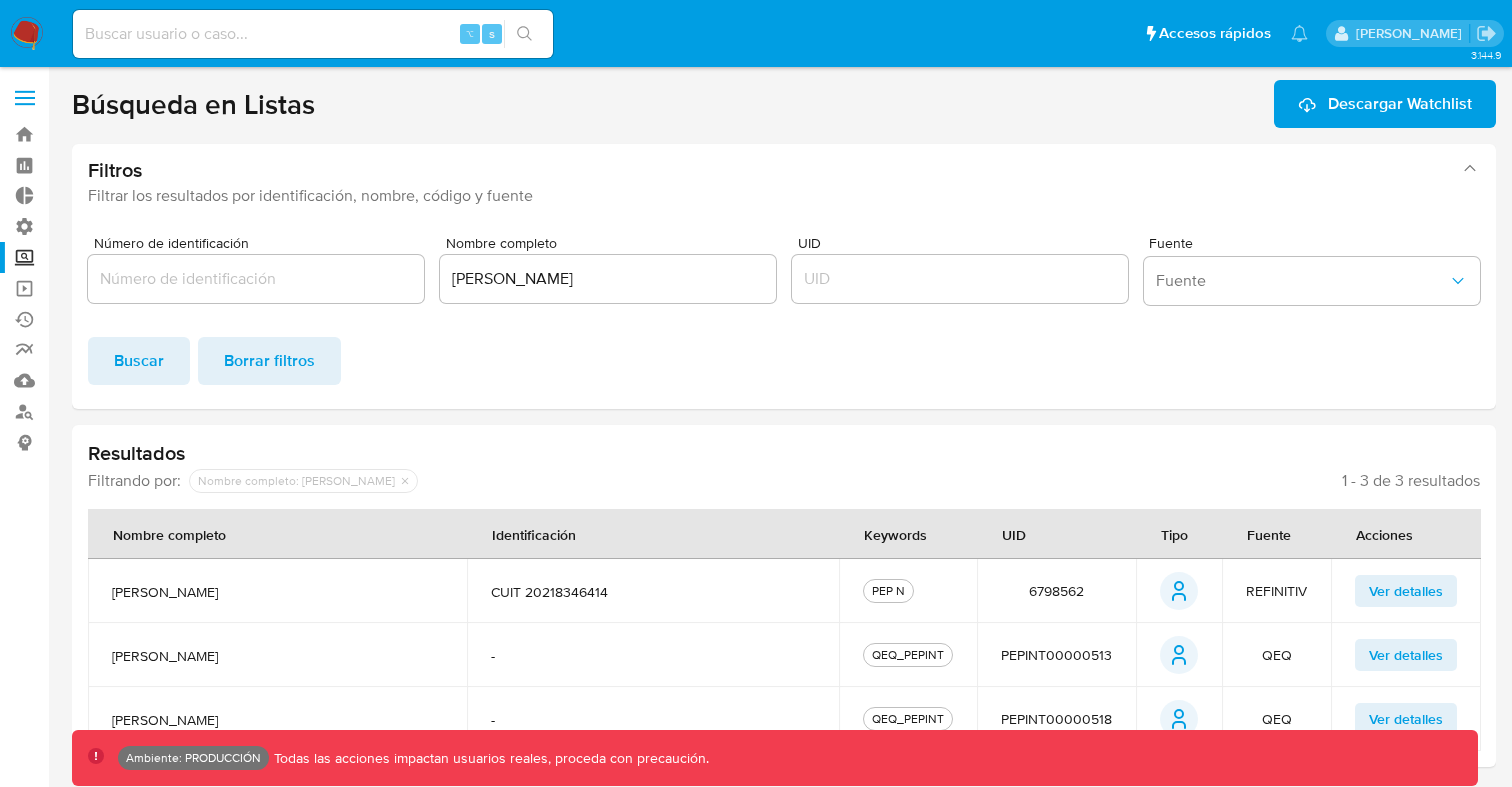 click on "Ver detalles" at bounding box center [1406, 655] 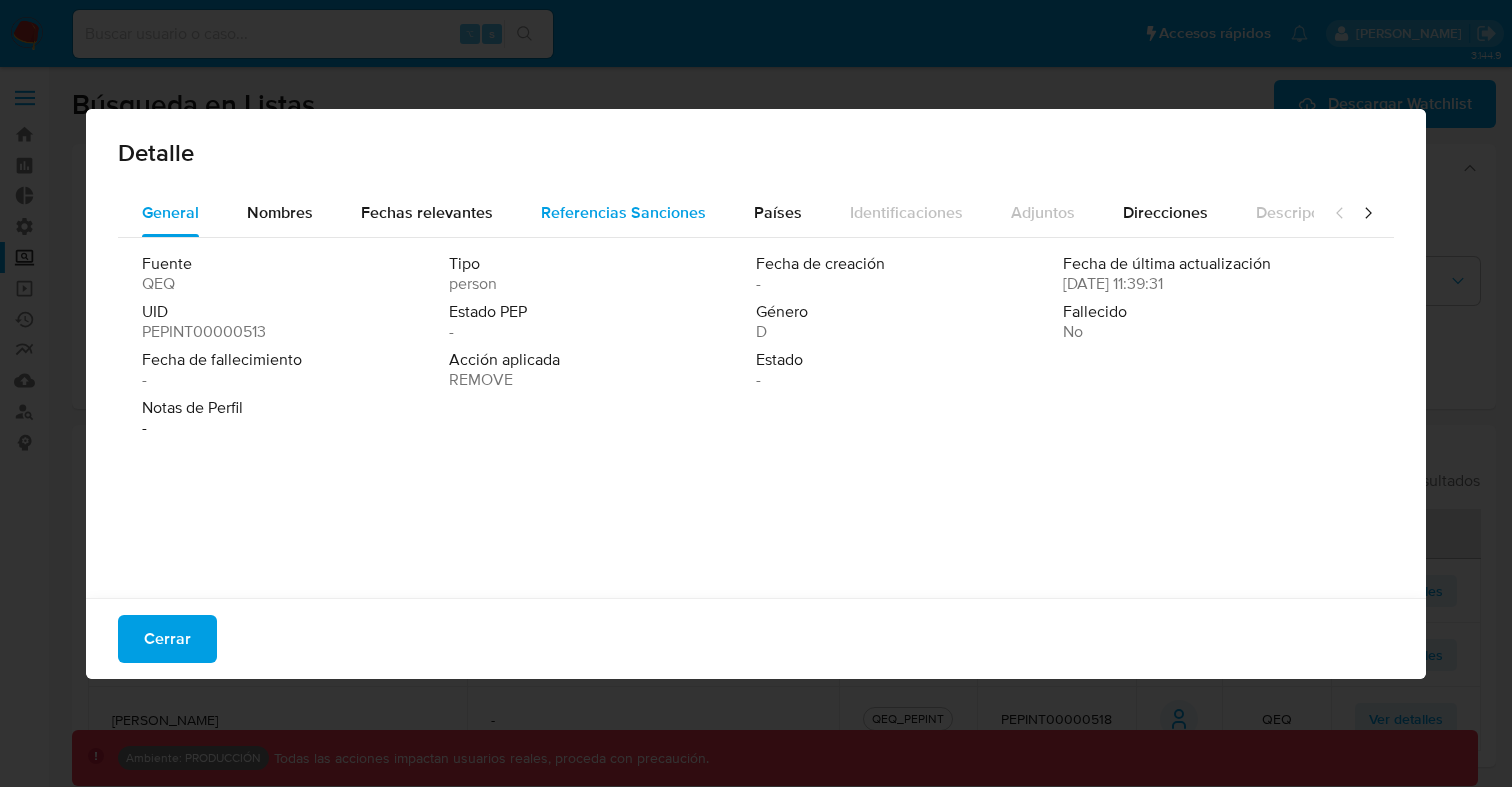 click on "Referencias Sanciones" at bounding box center (623, 212) 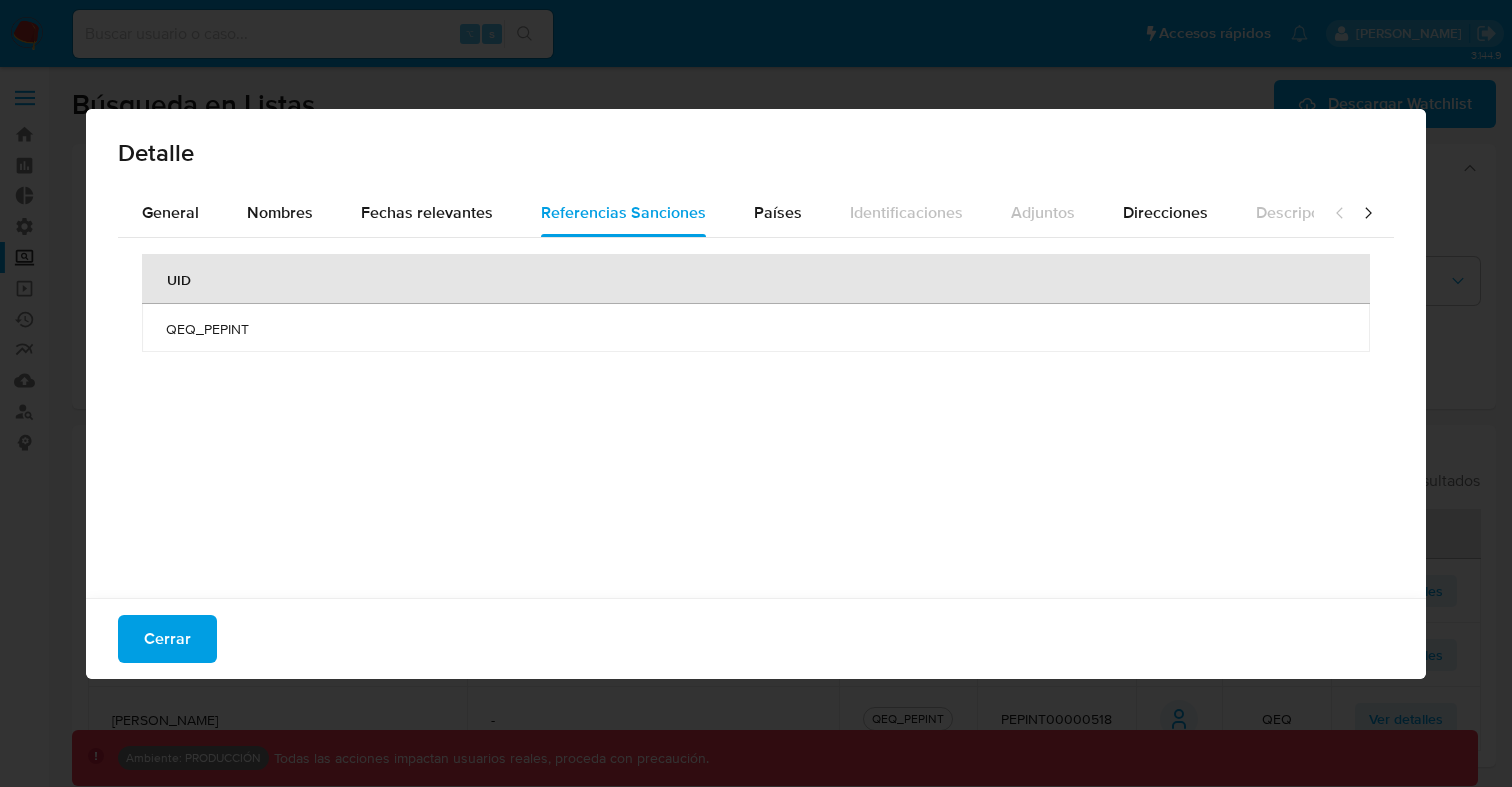 click 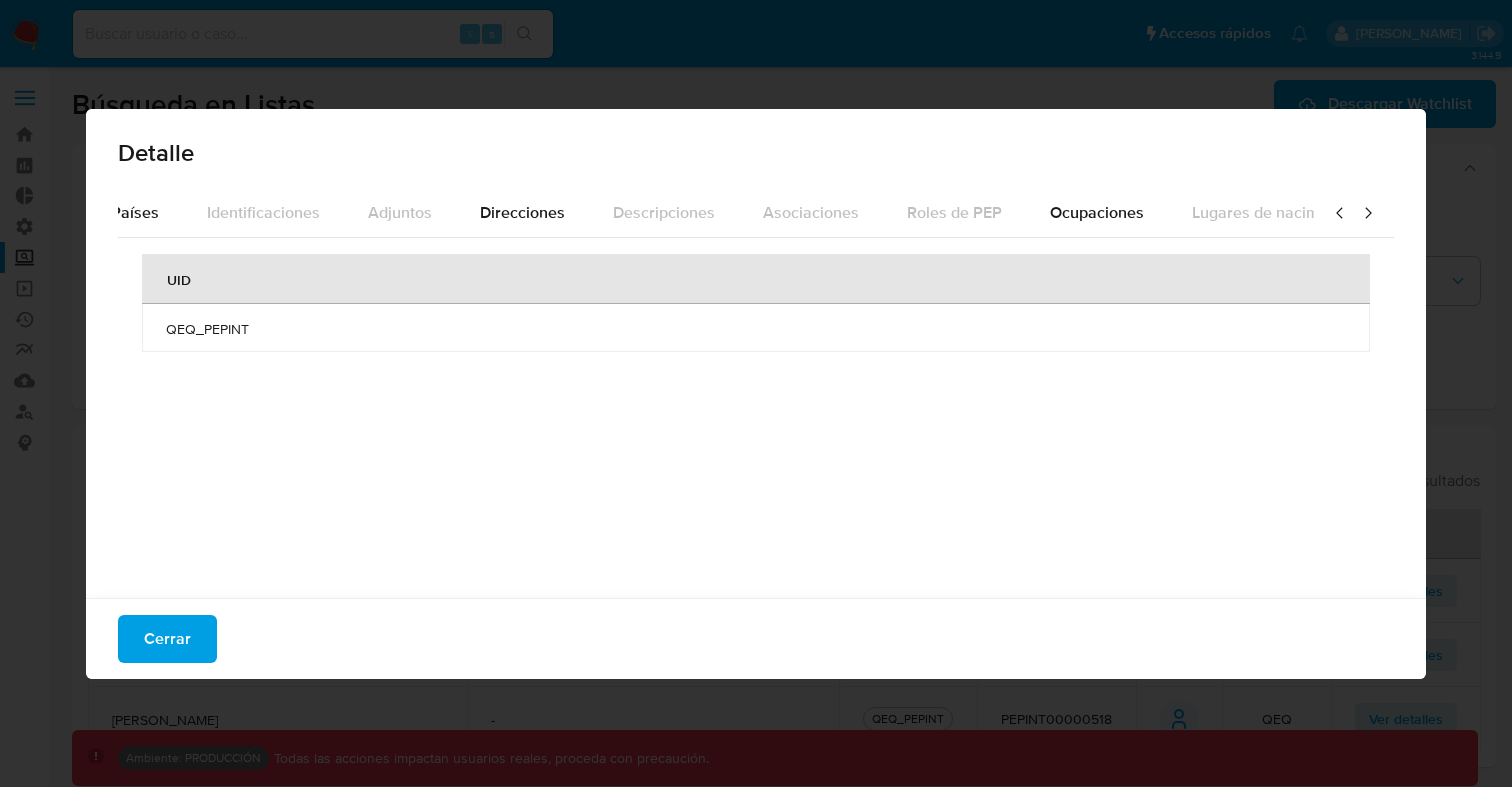 scroll, scrollTop: 0, scrollLeft: 692, axis: horizontal 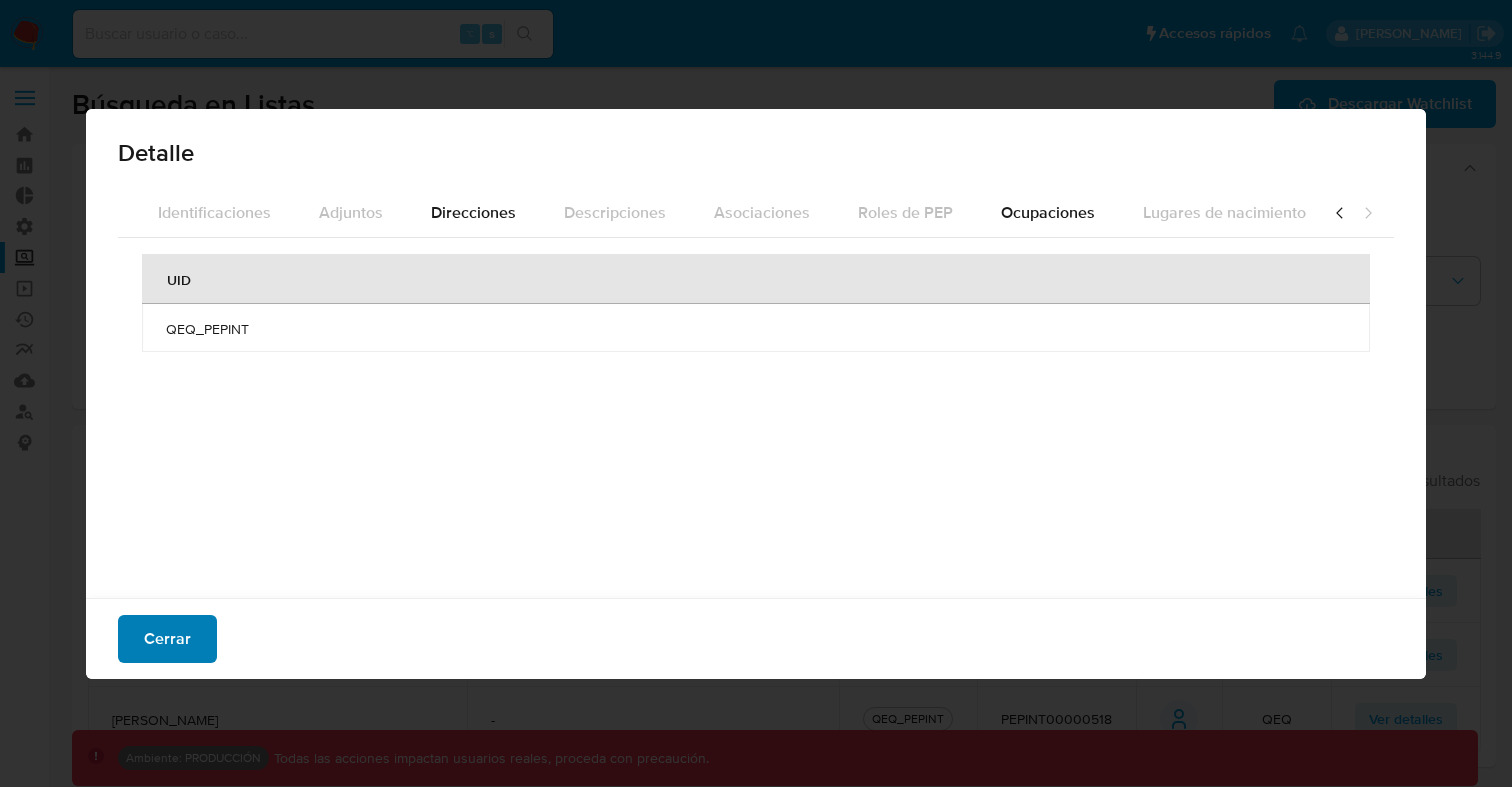 click on "Cerrar" at bounding box center (167, 639) 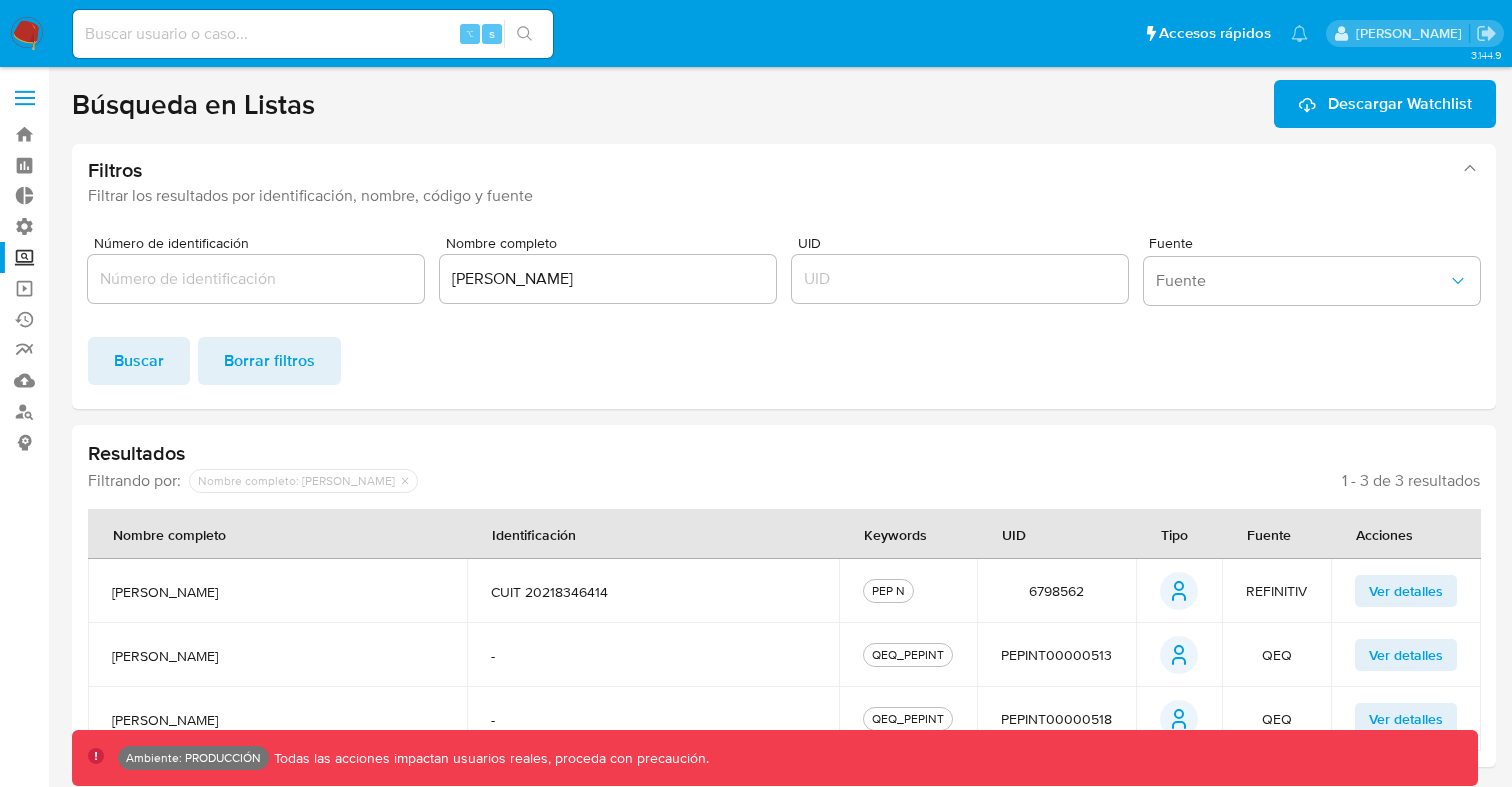 click on "Ver detalles" at bounding box center [1406, 719] 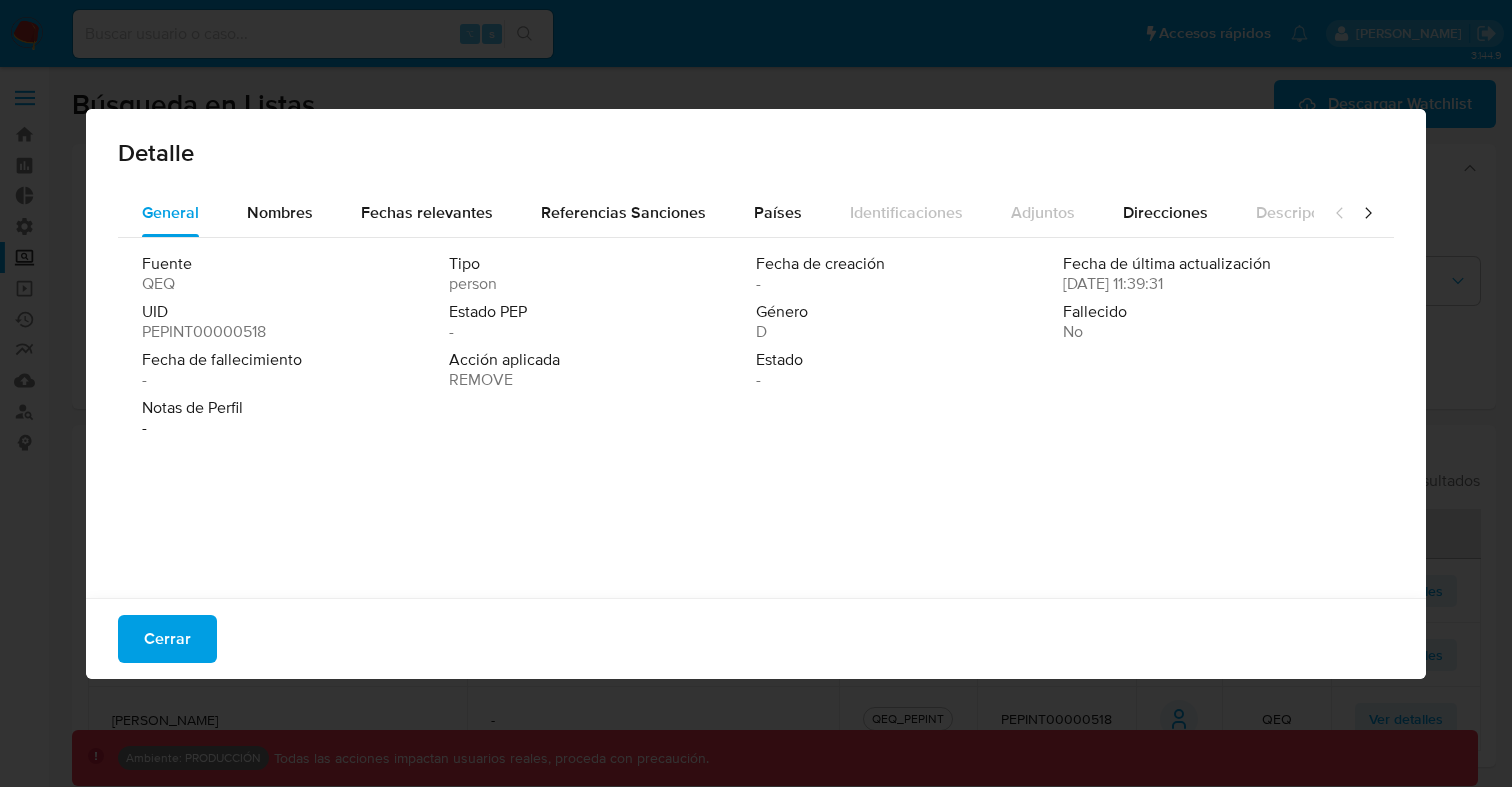 click 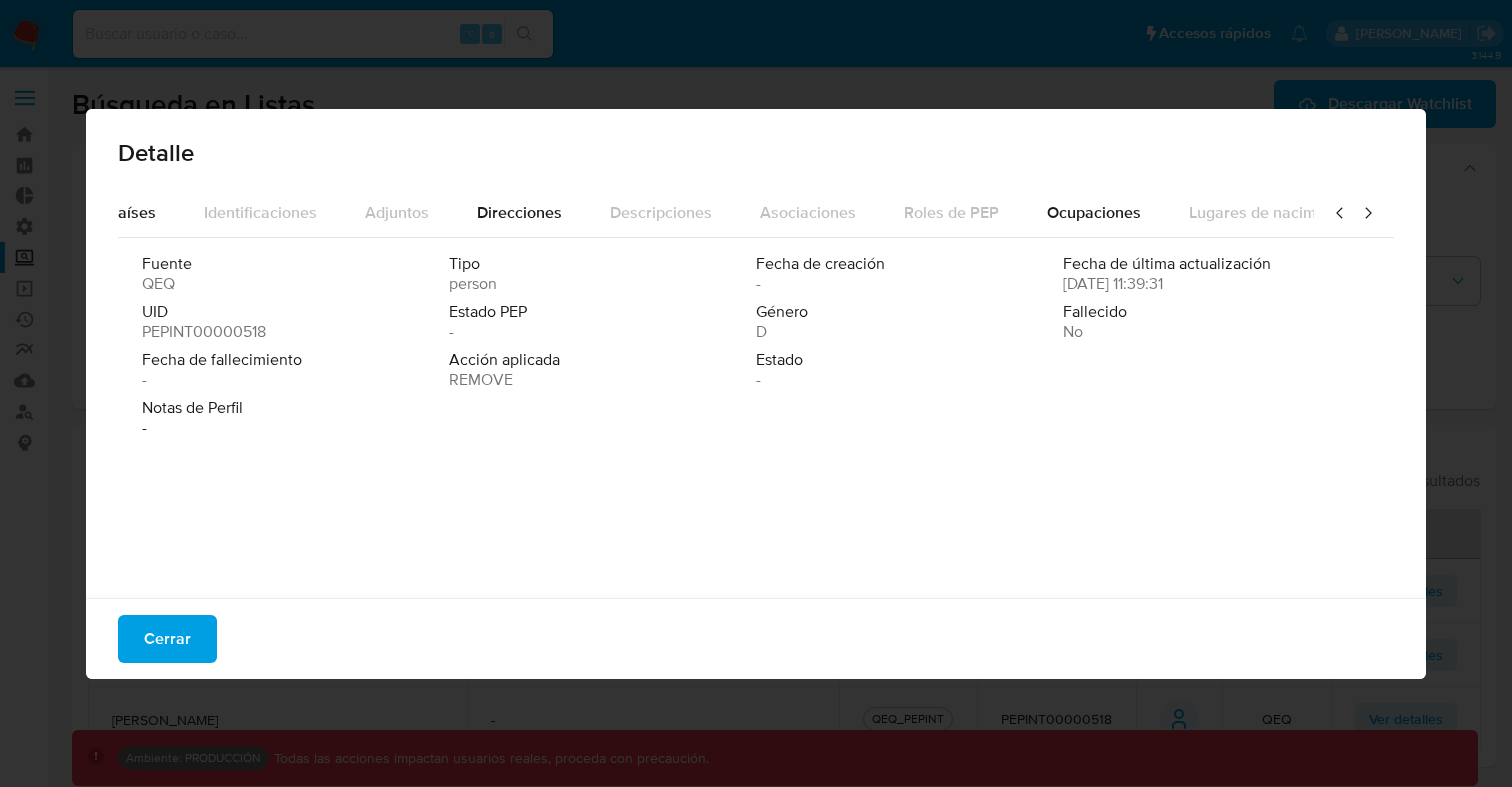 scroll, scrollTop: 0, scrollLeft: 692, axis: horizontal 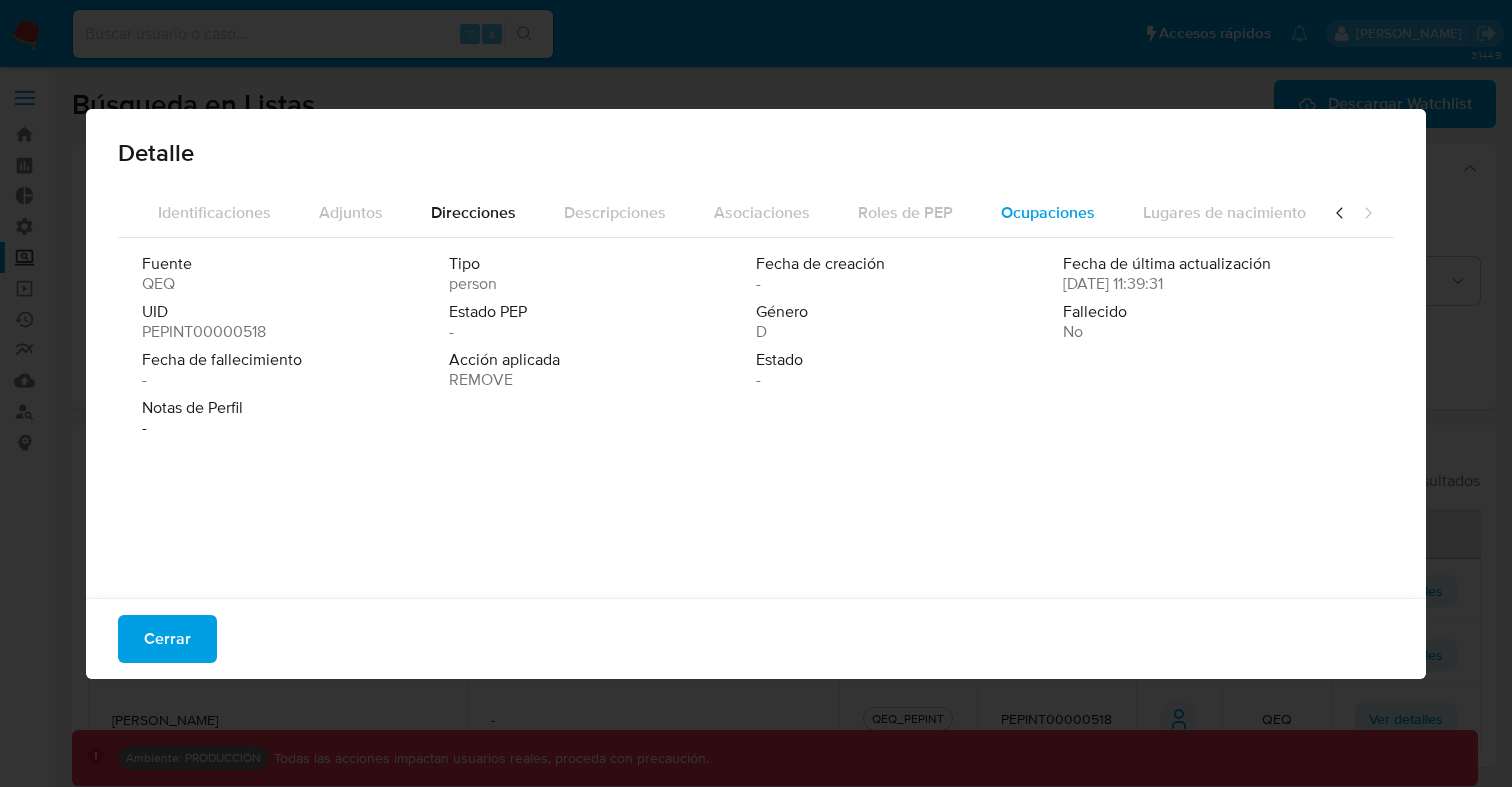click on "Ocupaciones" at bounding box center (1048, 212) 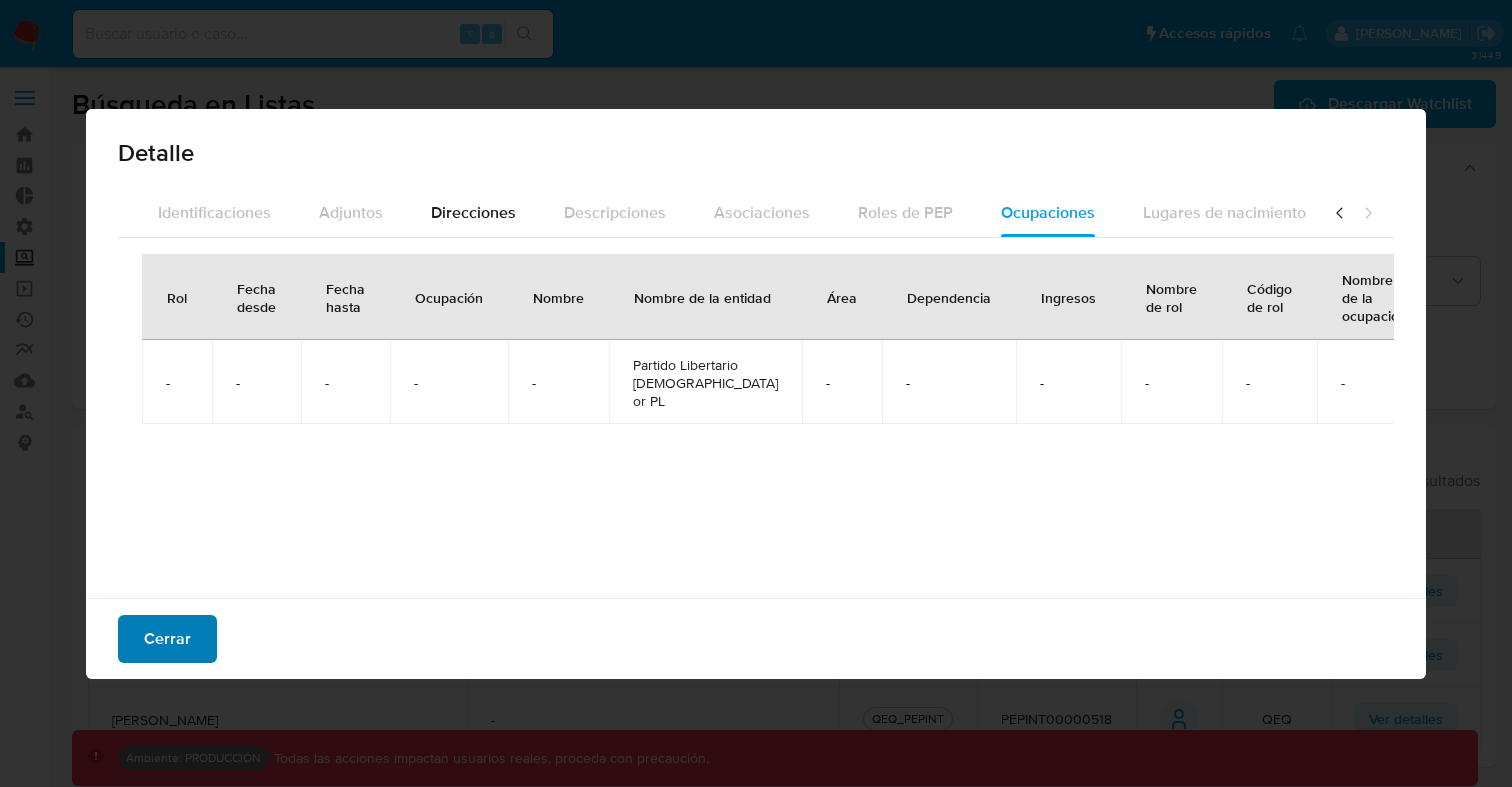 click on "Cerrar" at bounding box center (167, 639) 